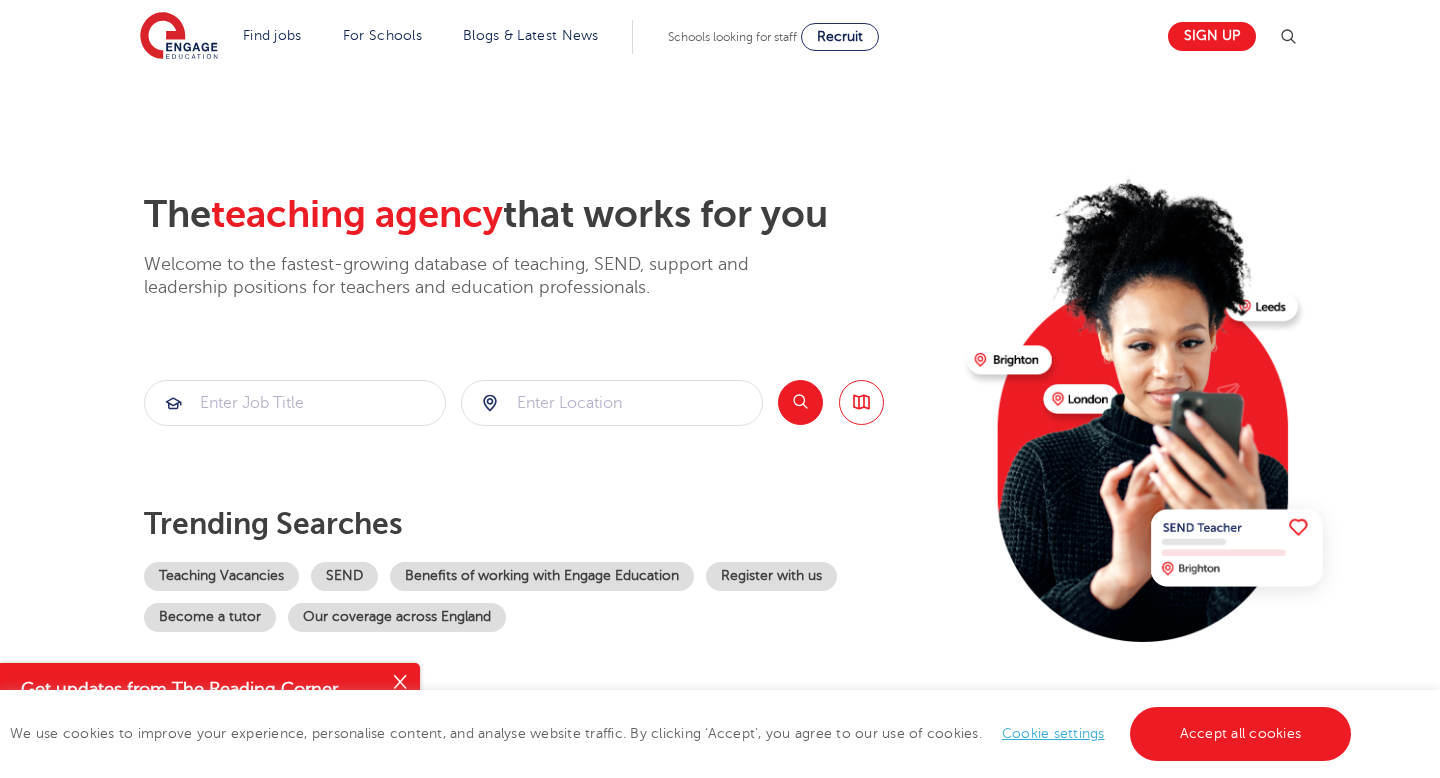 scroll, scrollTop: 0, scrollLeft: 0, axis: both 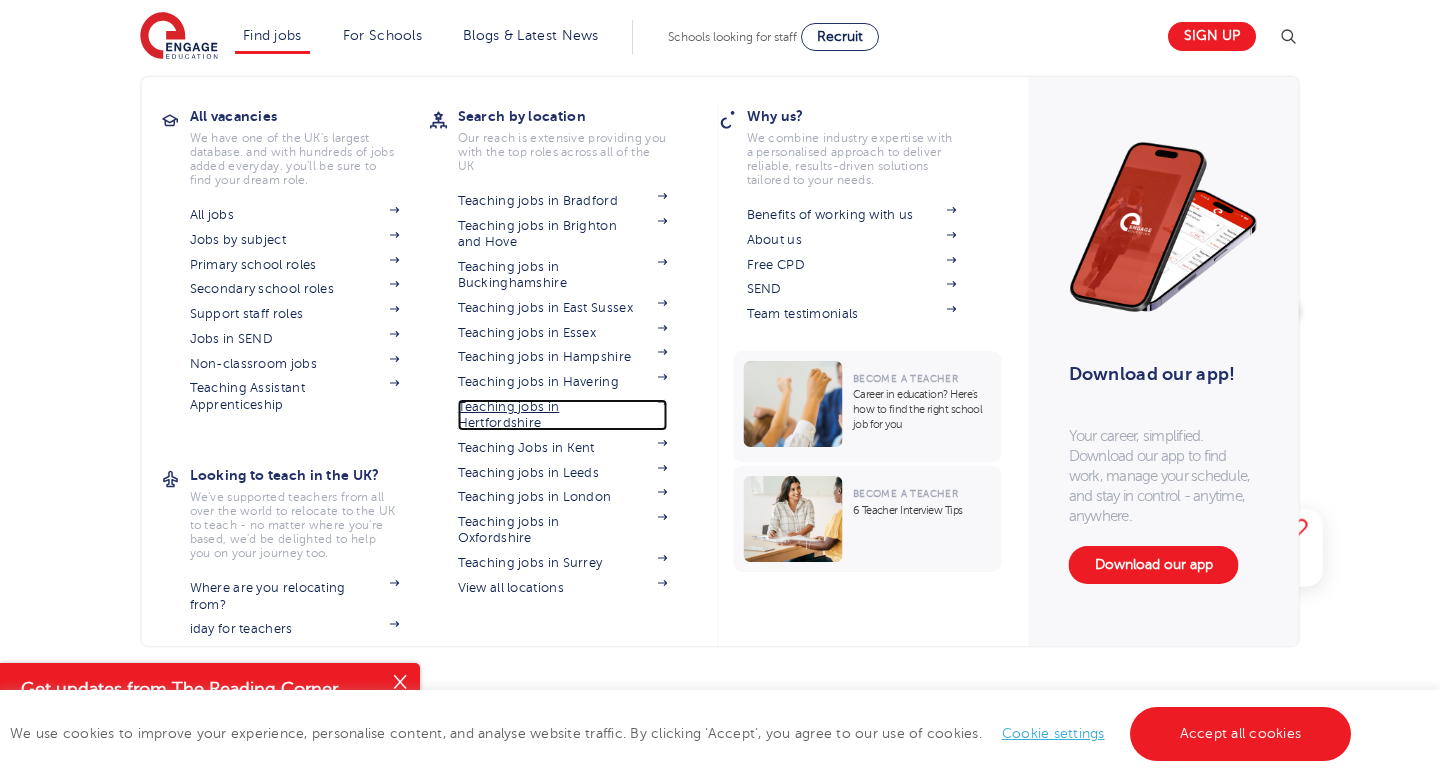 click on "Teaching jobs in Hertfordshire" at bounding box center [563, 415] 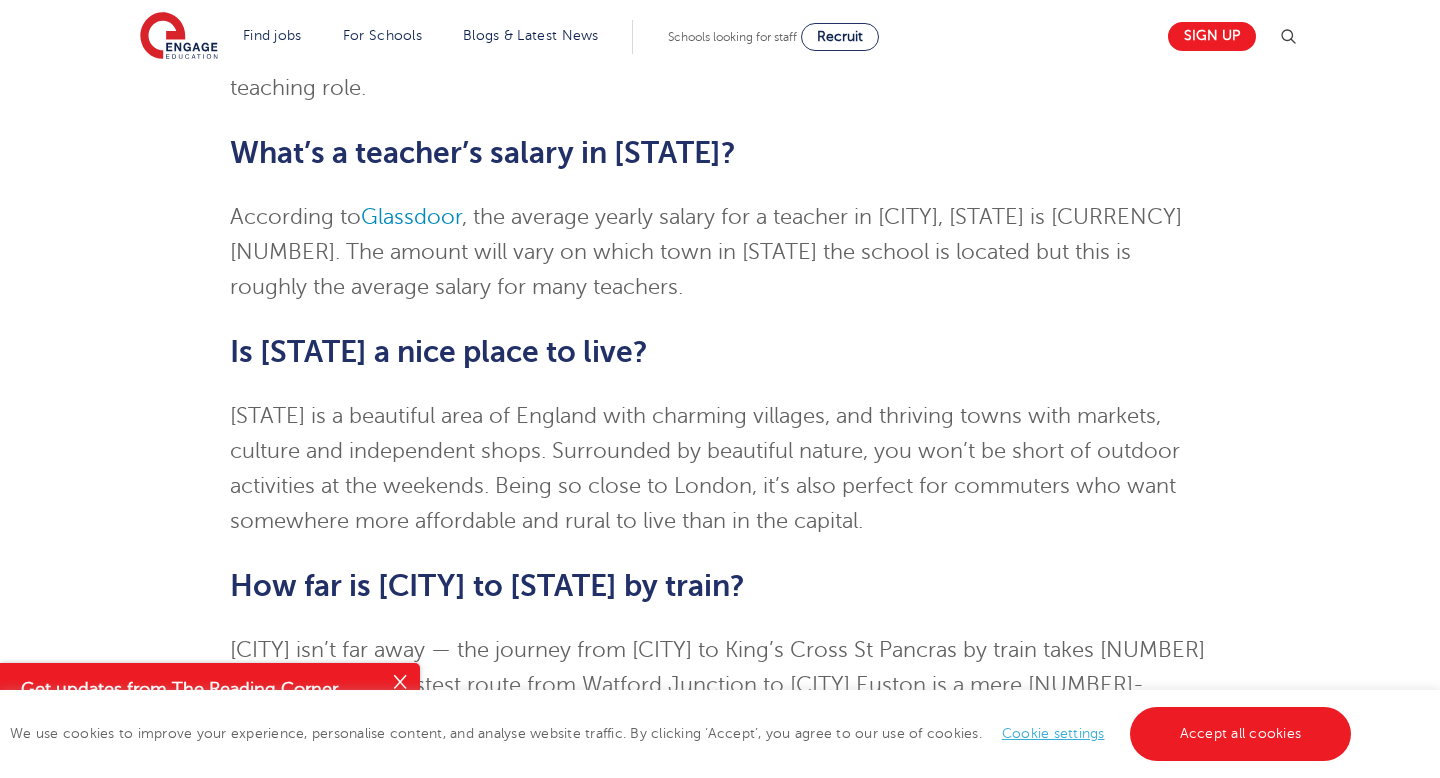 scroll, scrollTop: 3648, scrollLeft: 0, axis: vertical 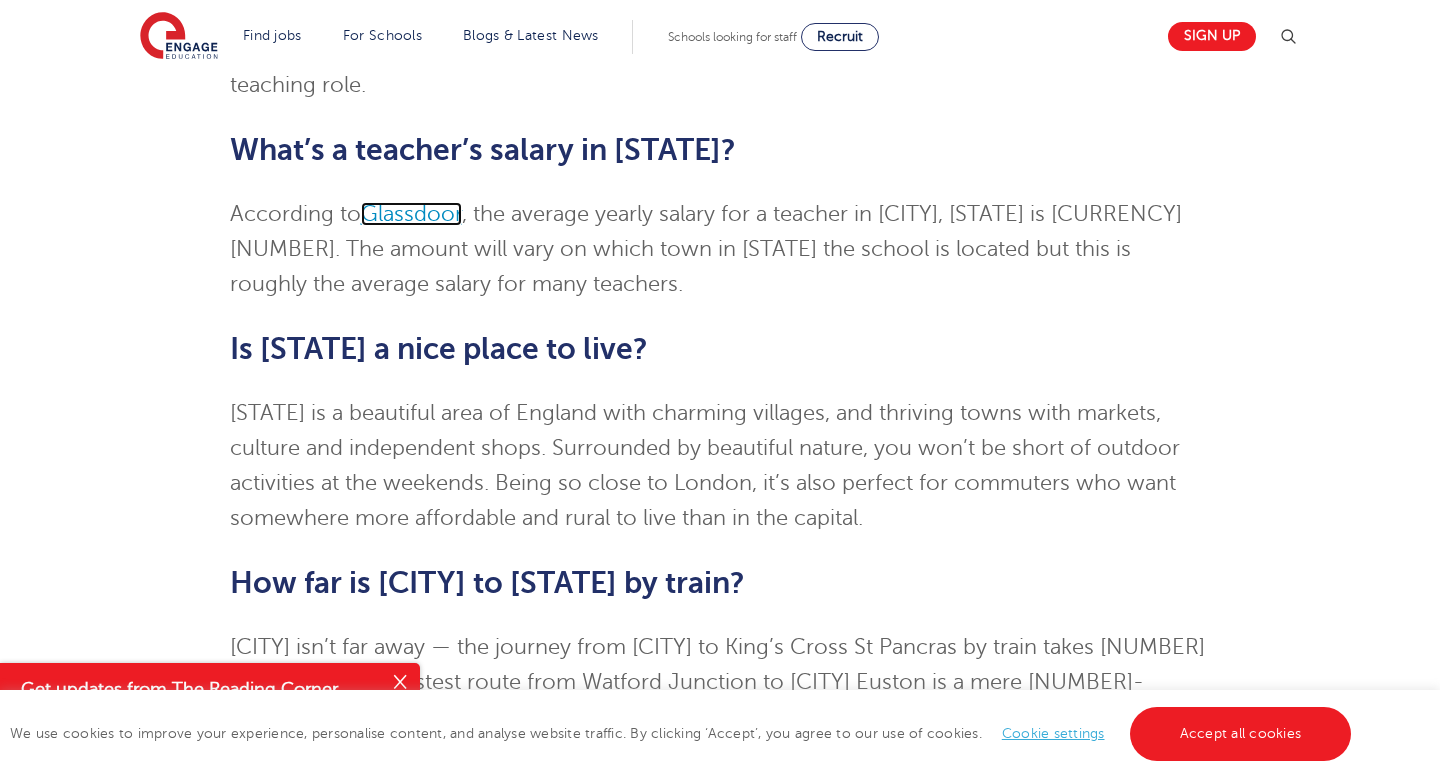 click on "Glassdoor" at bounding box center [411, 214] 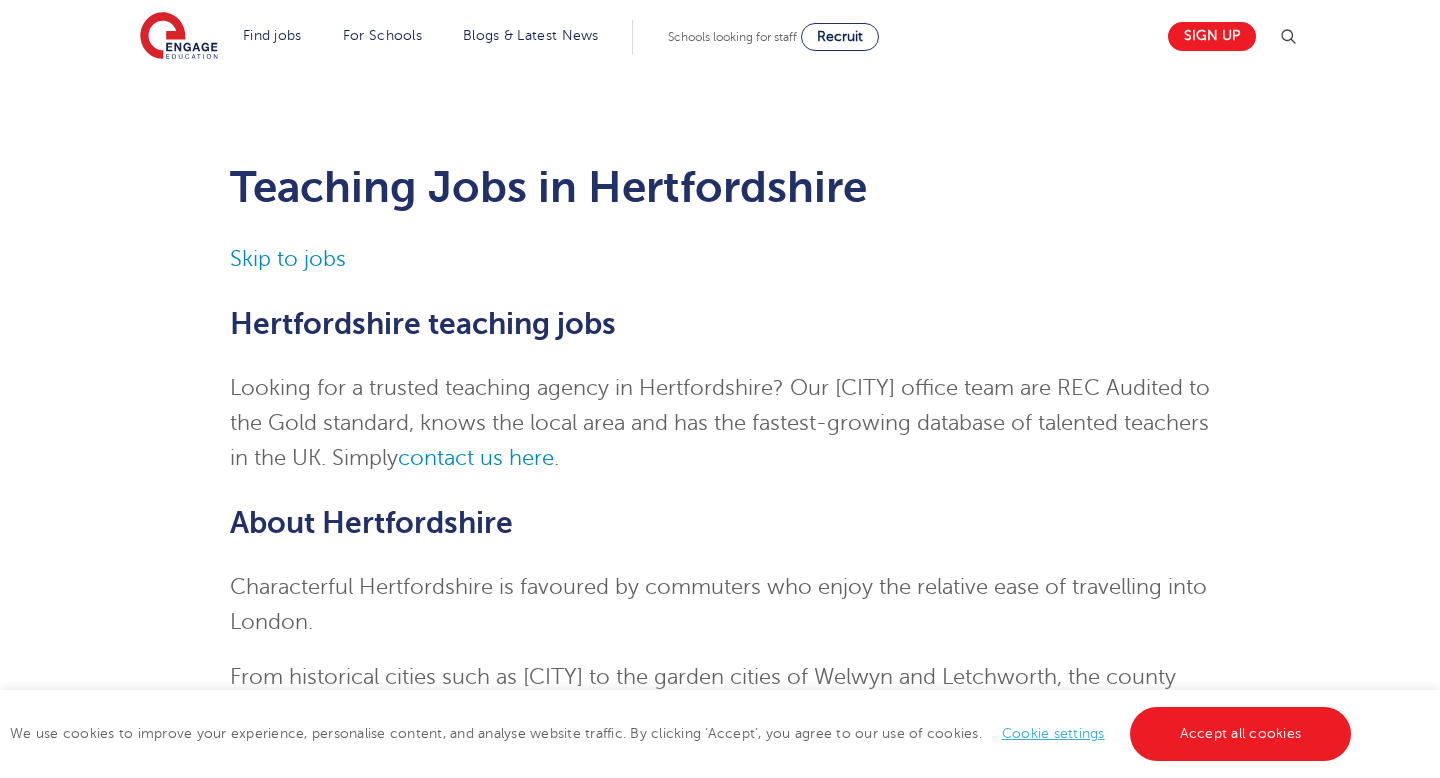 scroll, scrollTop: 3648, scrollLeft: 0, axis: vertical 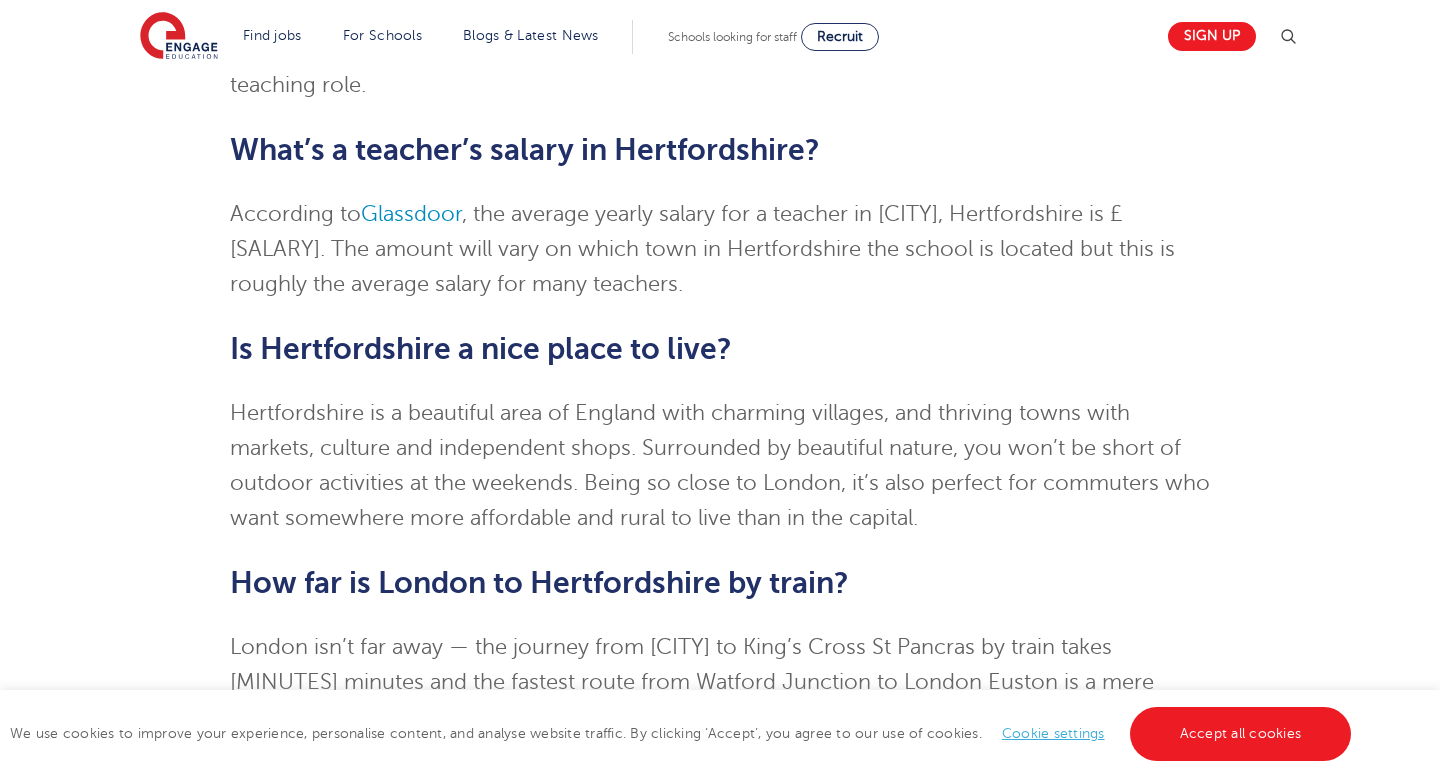 click at bounding box center (1288, 37) 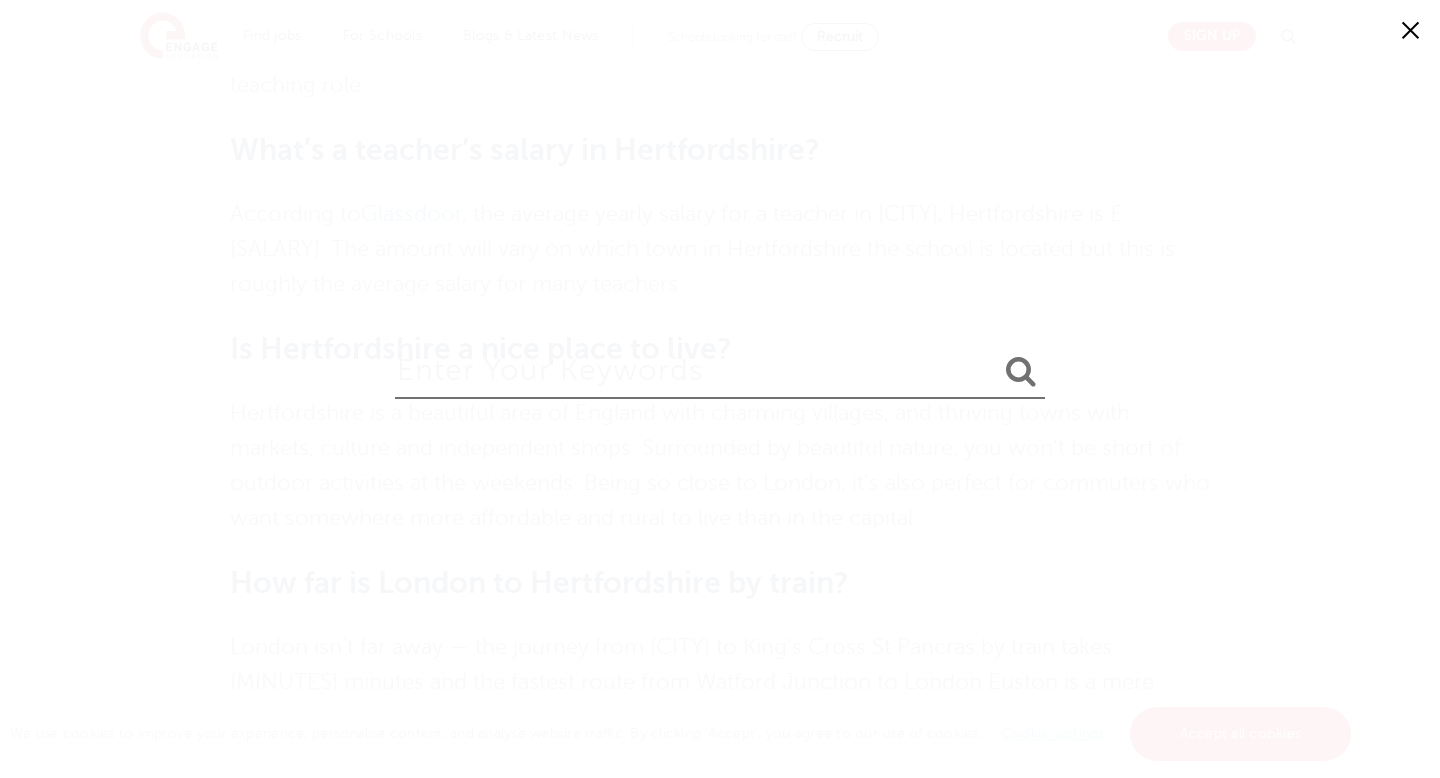 click at bounding box center [720, 366] 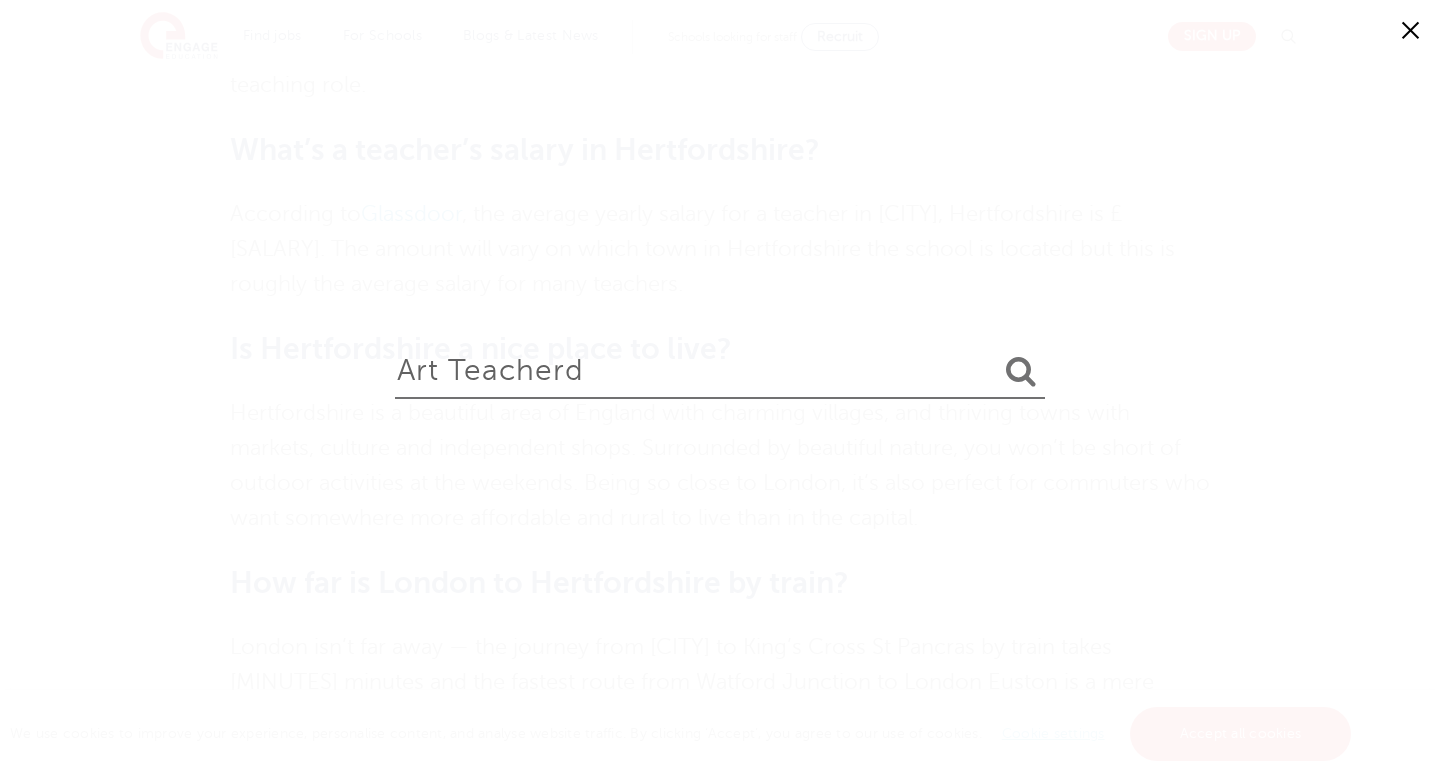 type on "Art teacherd" 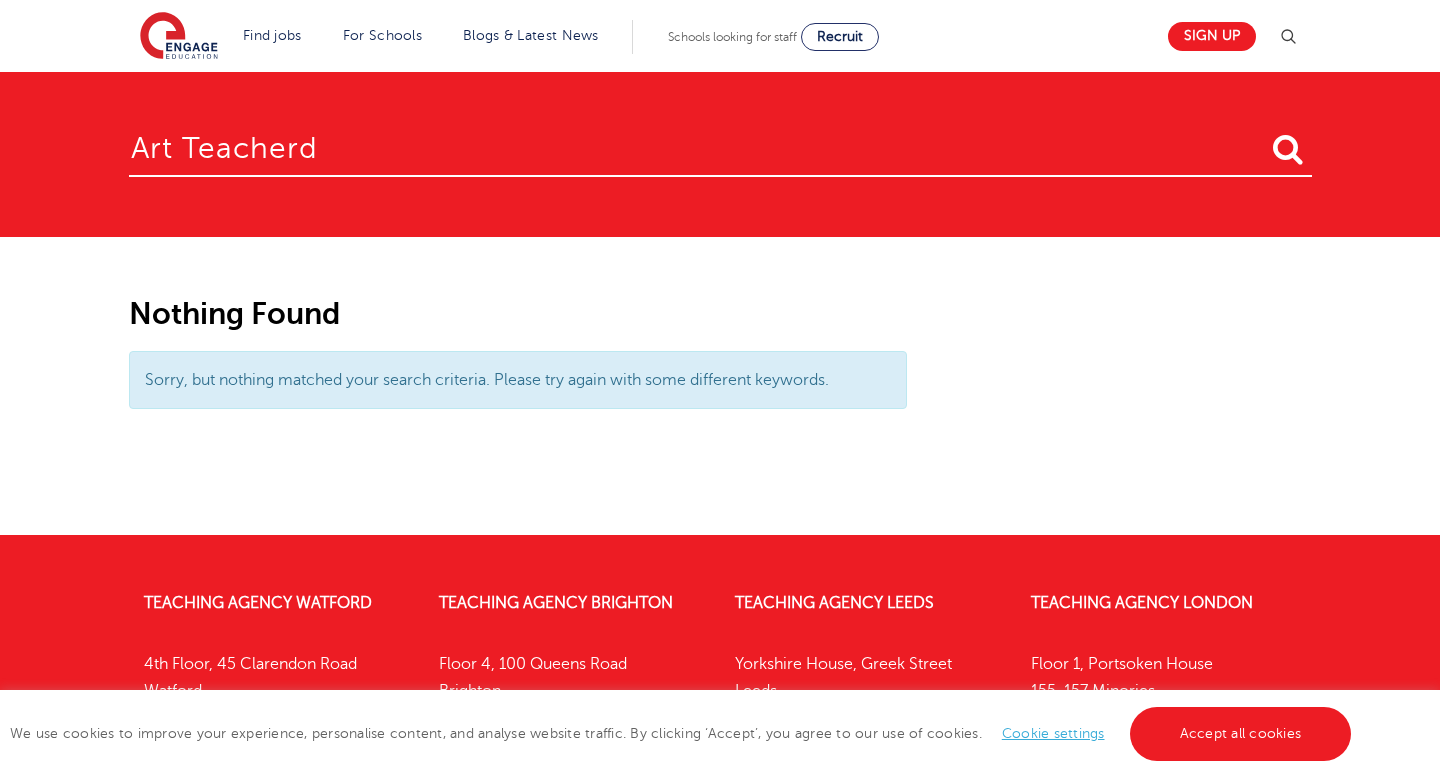 scroll, scrollTop: 0, scrollLeft: 0, axis: both 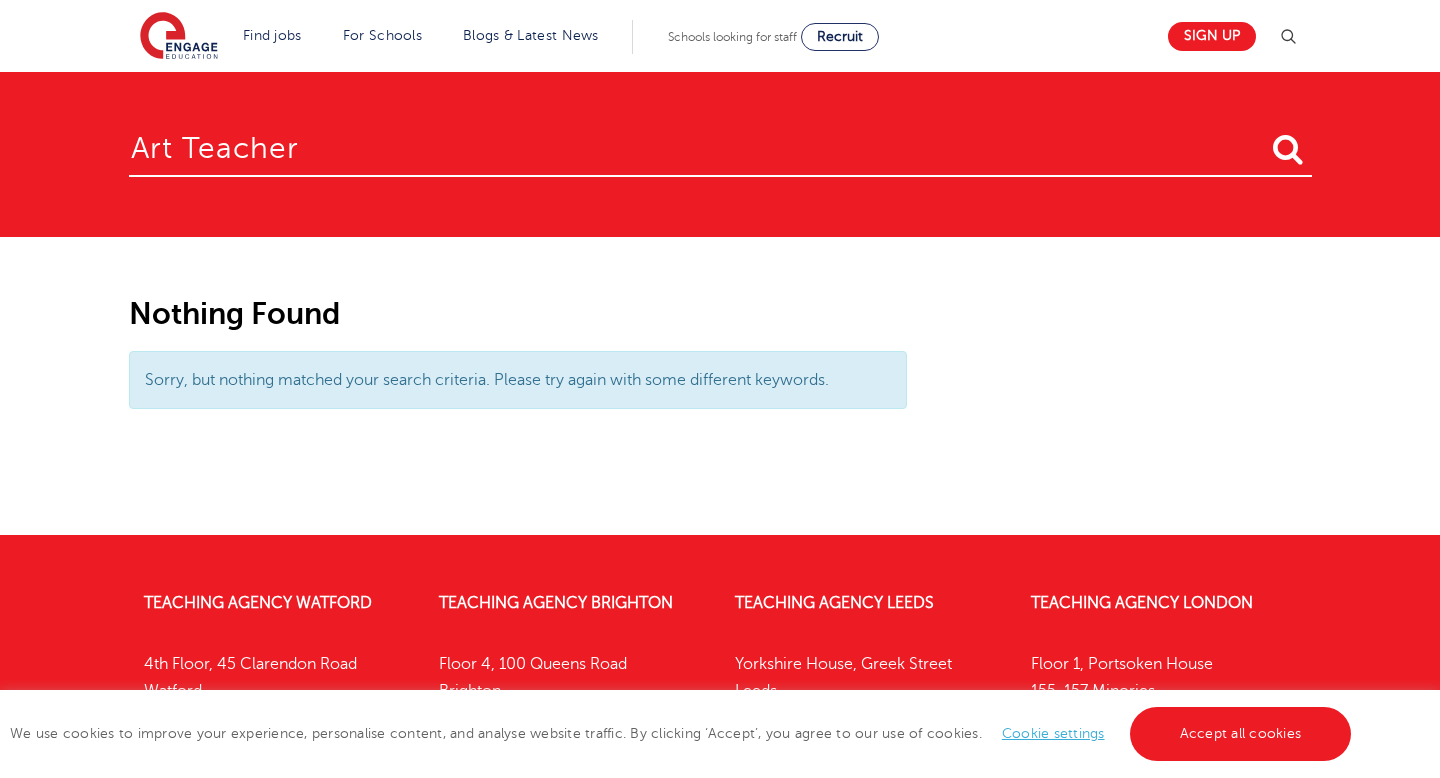 type on "Art teacher" 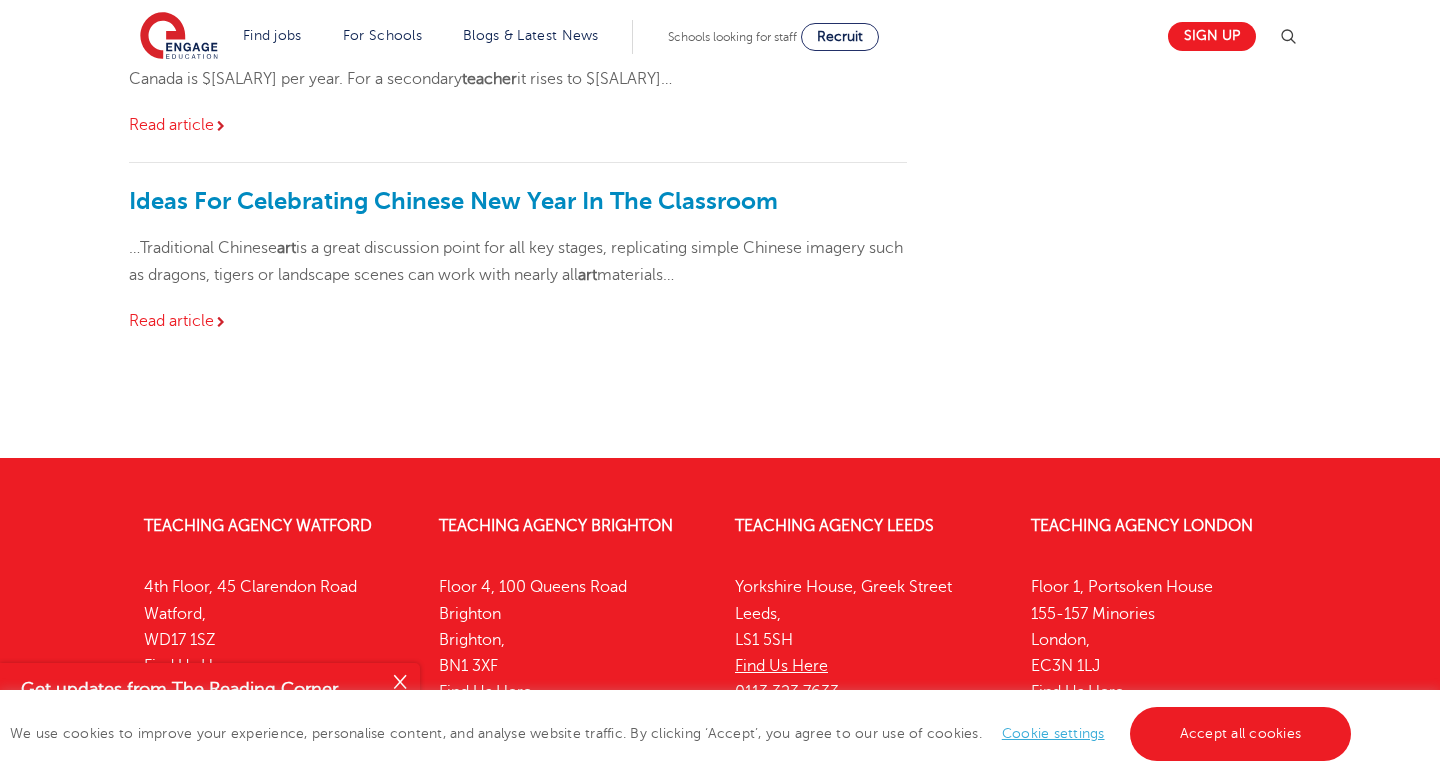 scroll, scrollTop: 1870, scrollLeft: 0, axis: vertical 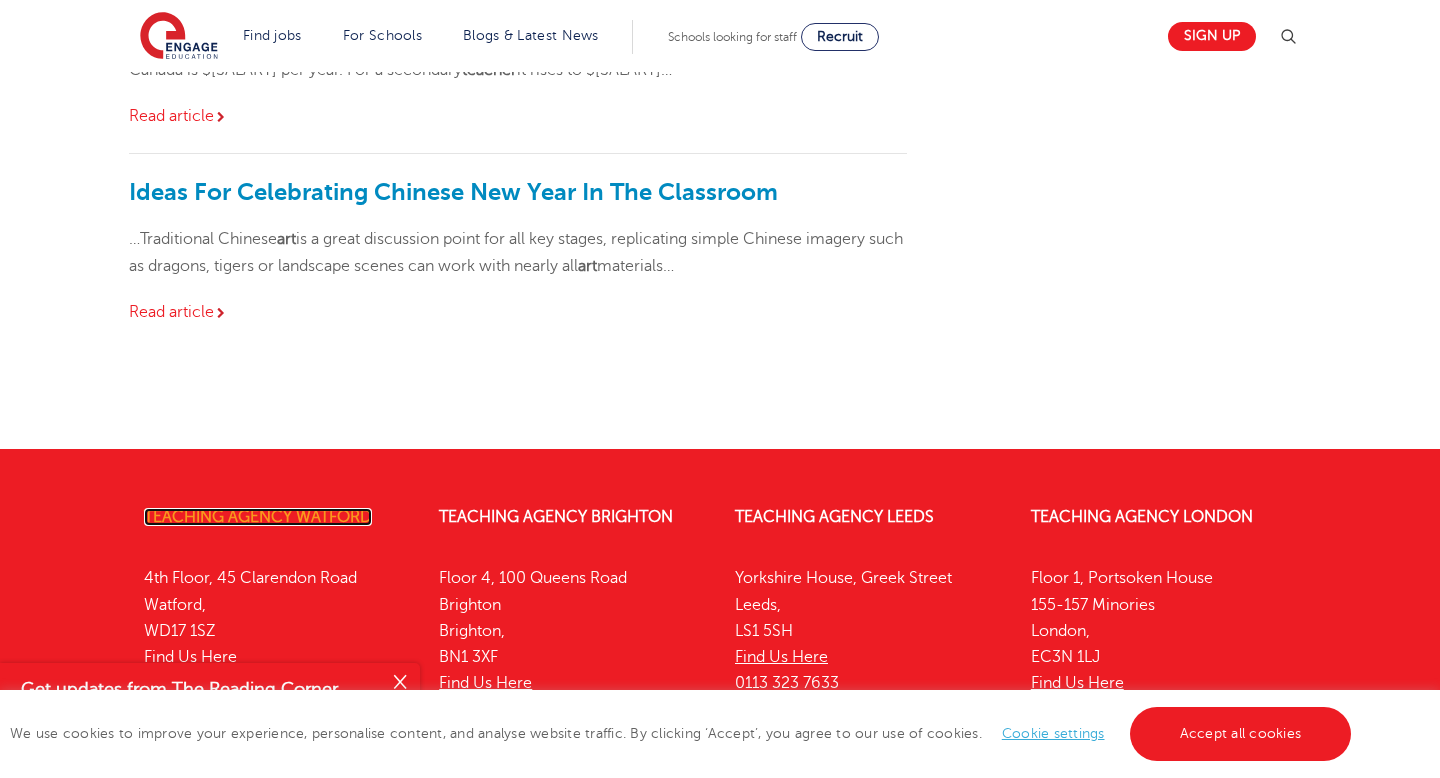 click on "Teaching Agency Watford" at bounding box center [258, 517] 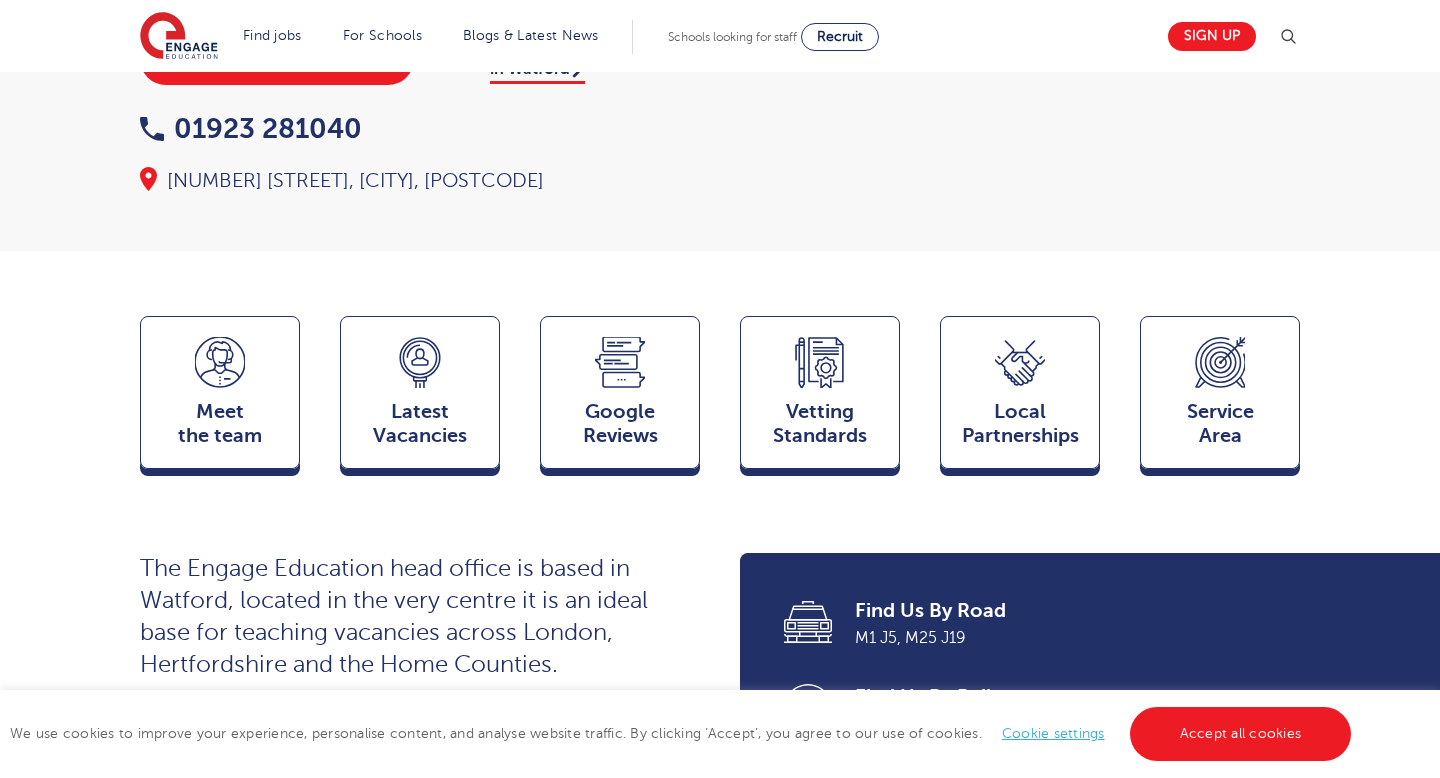 scroll, scrollTop: 328, scrollLeft: 0, axis: vertical 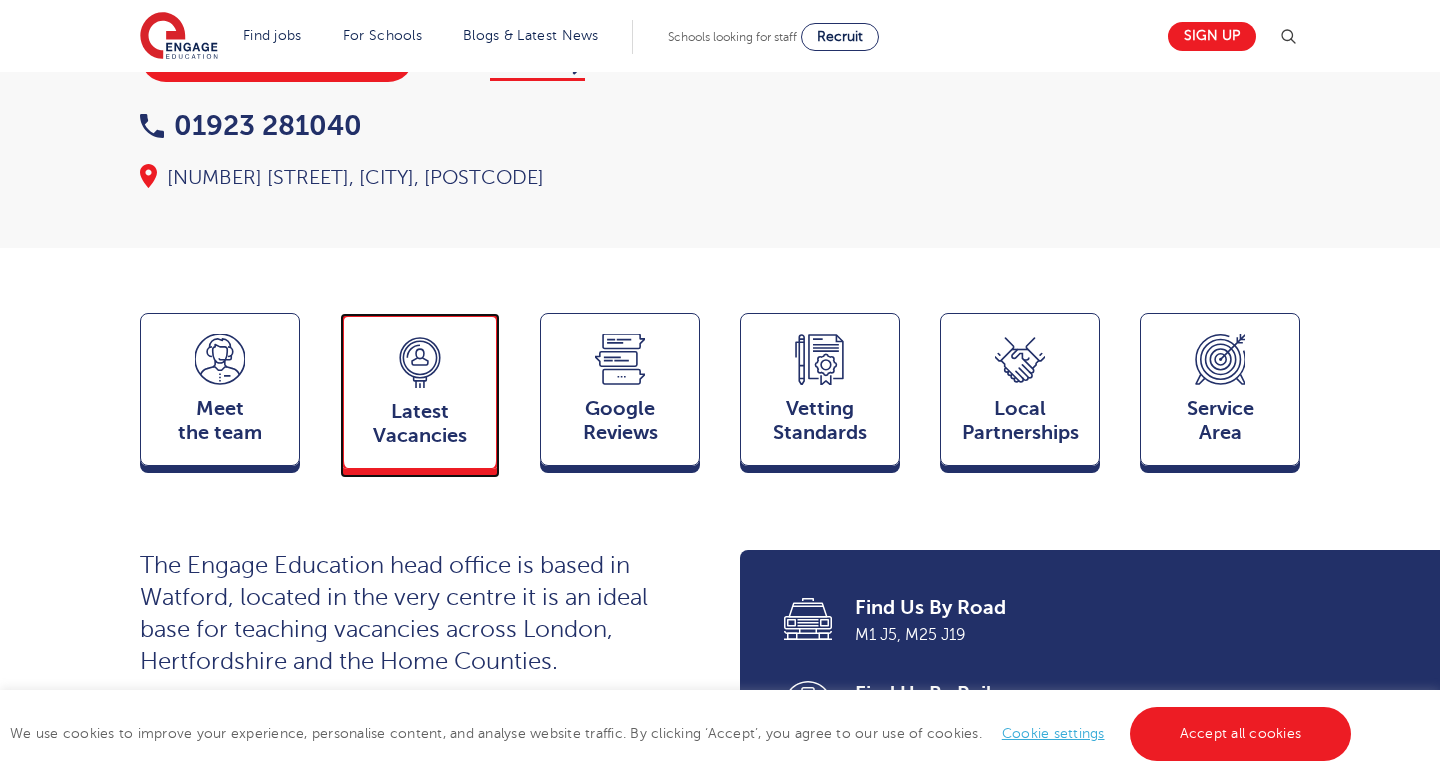 click on "Latest  Vacancies" at bounding box center [420, 424] 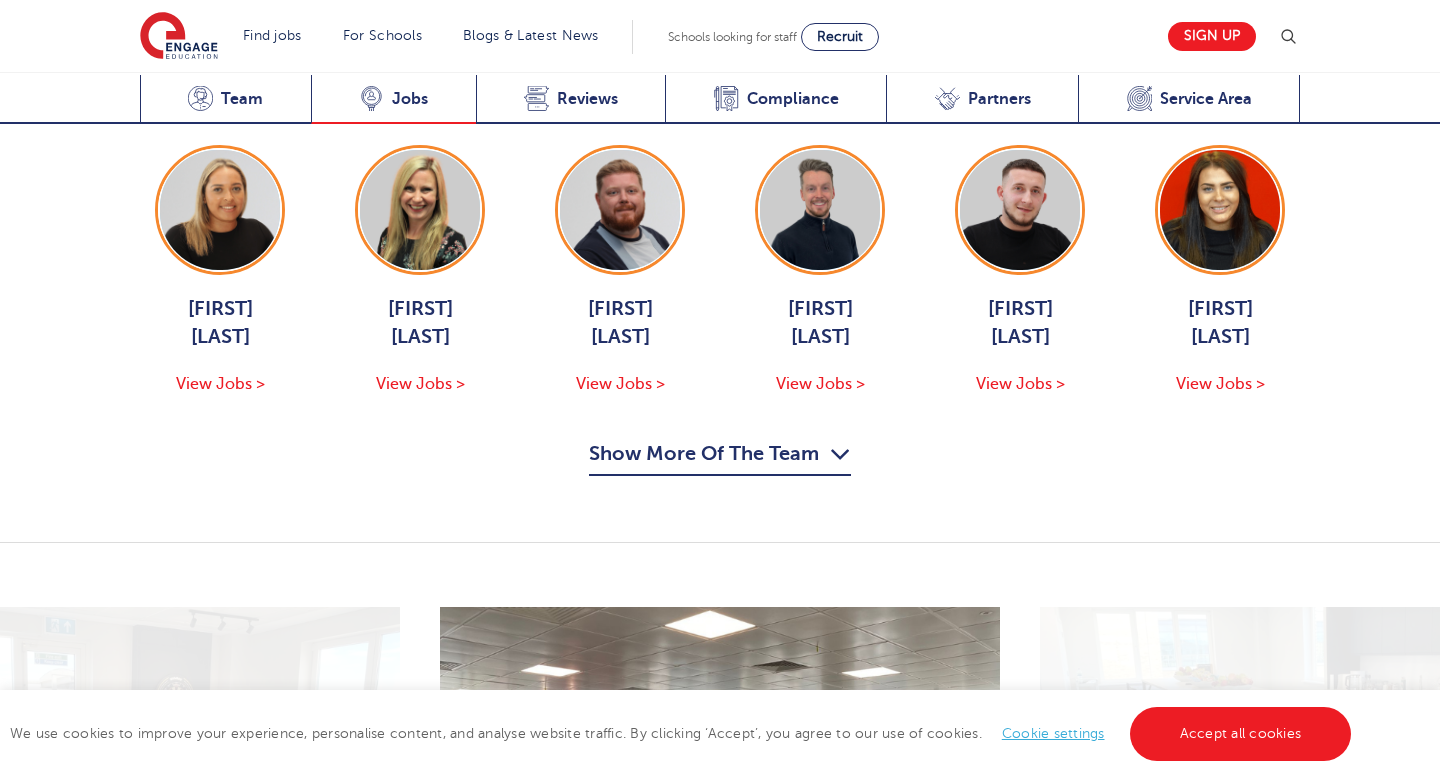 scroll, scrollTop: 2047, scrollLeft: 0, axis: vertical 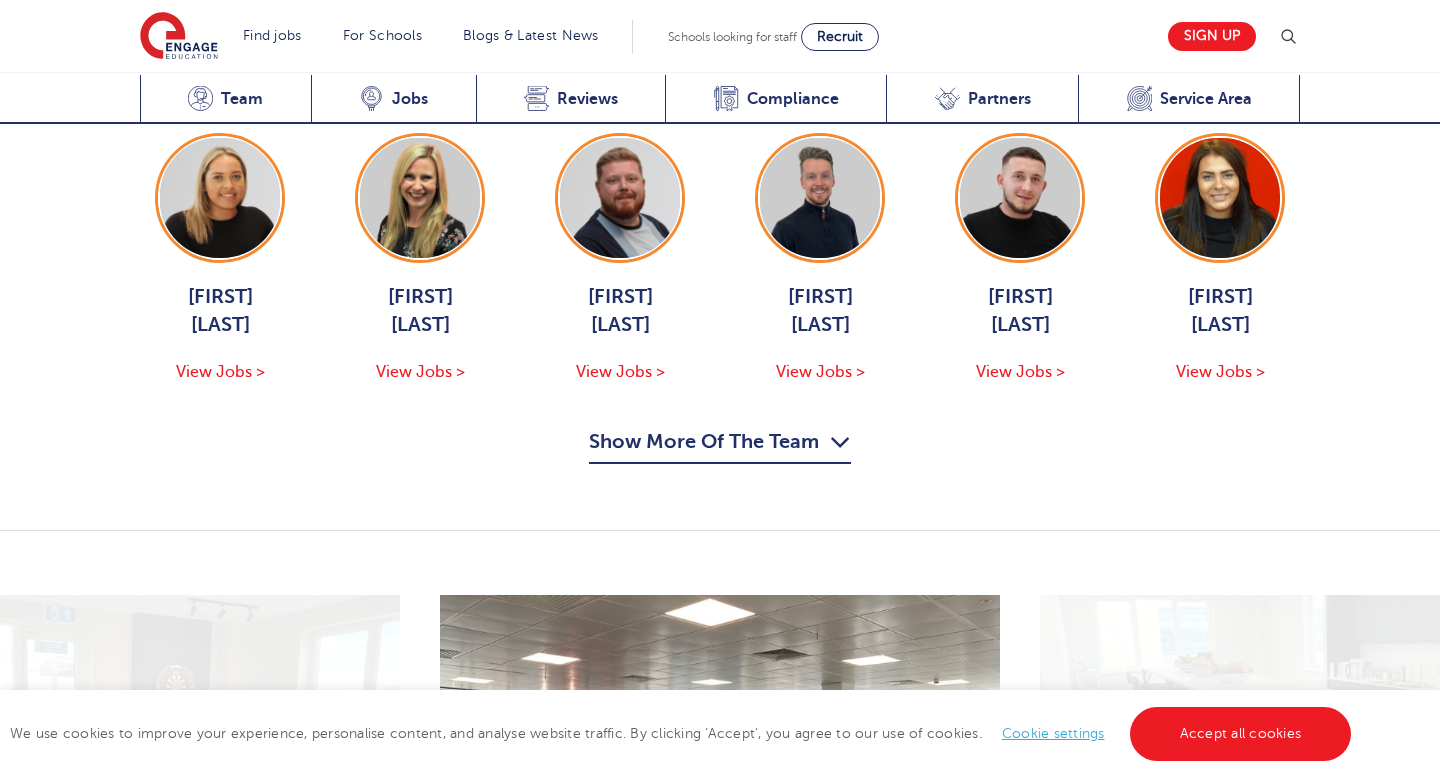 click on "Show More Of The Team" at bounding box center (720, 445) 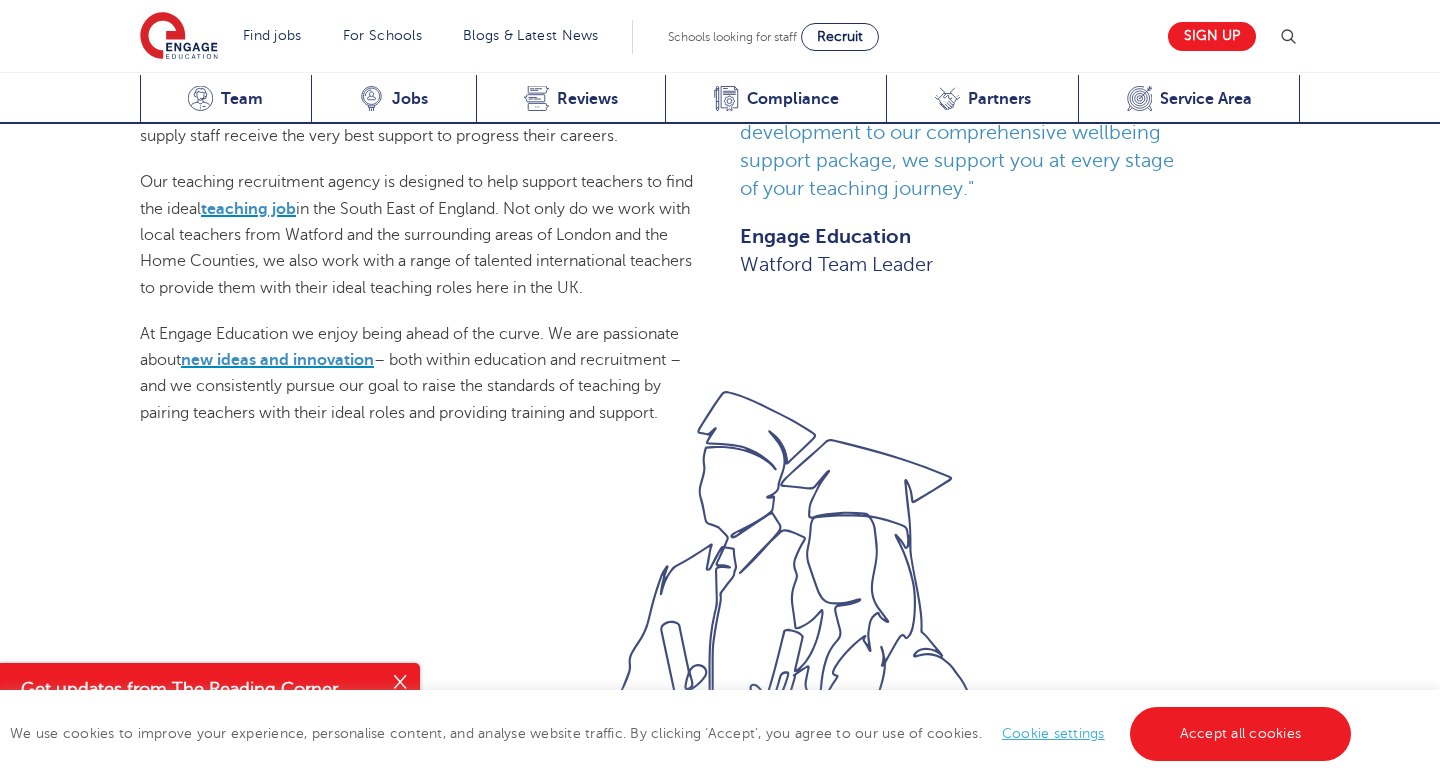 scroll, scrollTop: 1113, scrollLeft: 0, axis: vertical 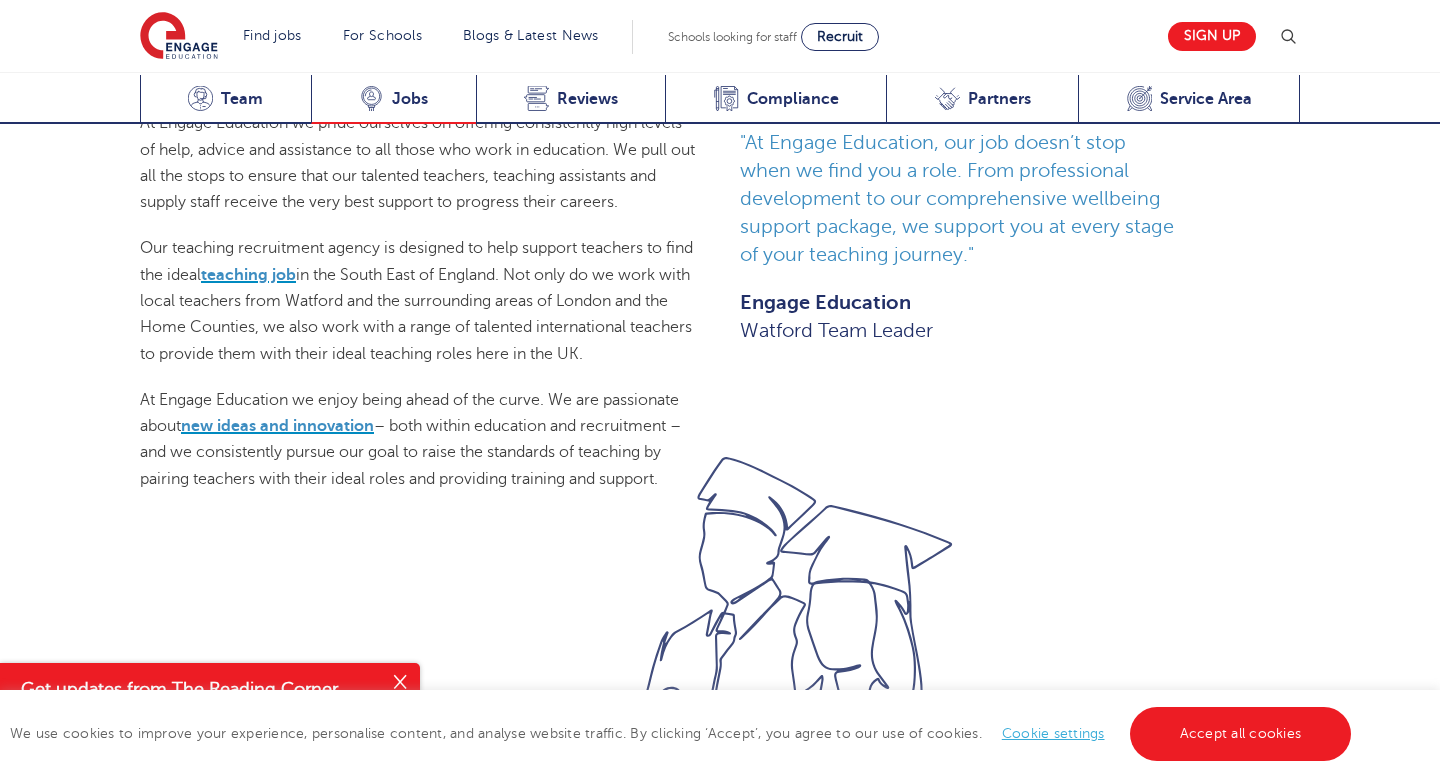 click on "Jobs" at bounding box center [410, 99] 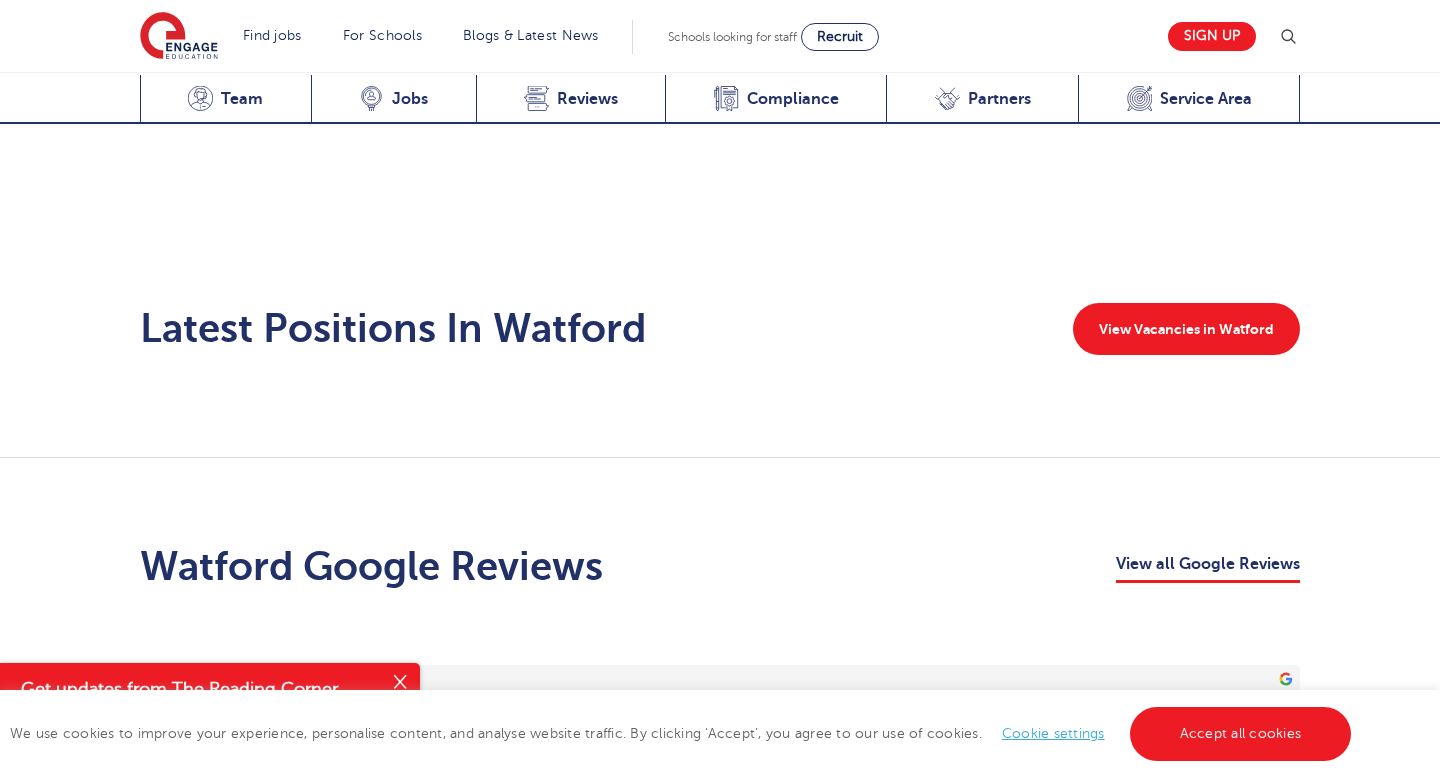 scroll, scrollTop: 4150, scrollLeft: 0, axis: vertical 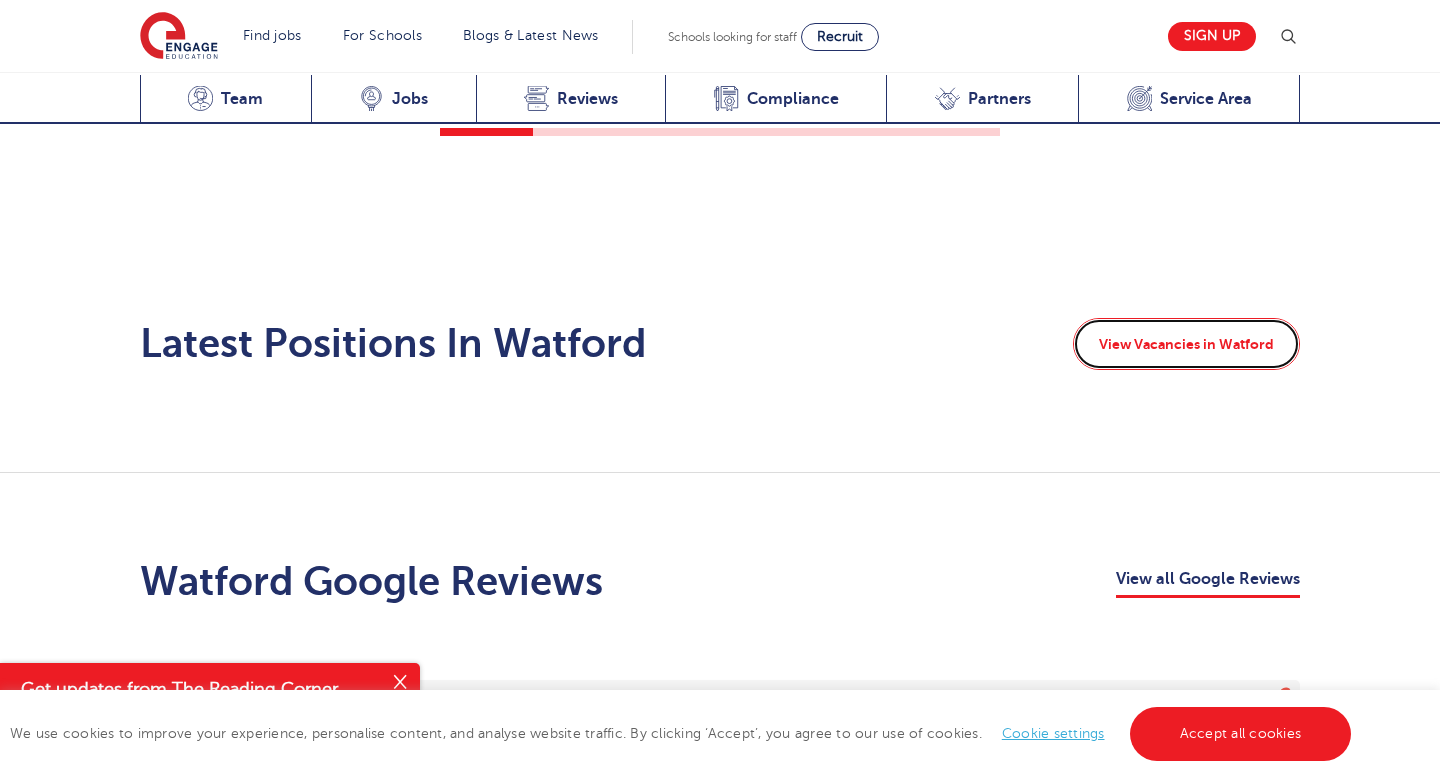 click on "View Vacancies in Watford" at bounding box center [1186, 344] 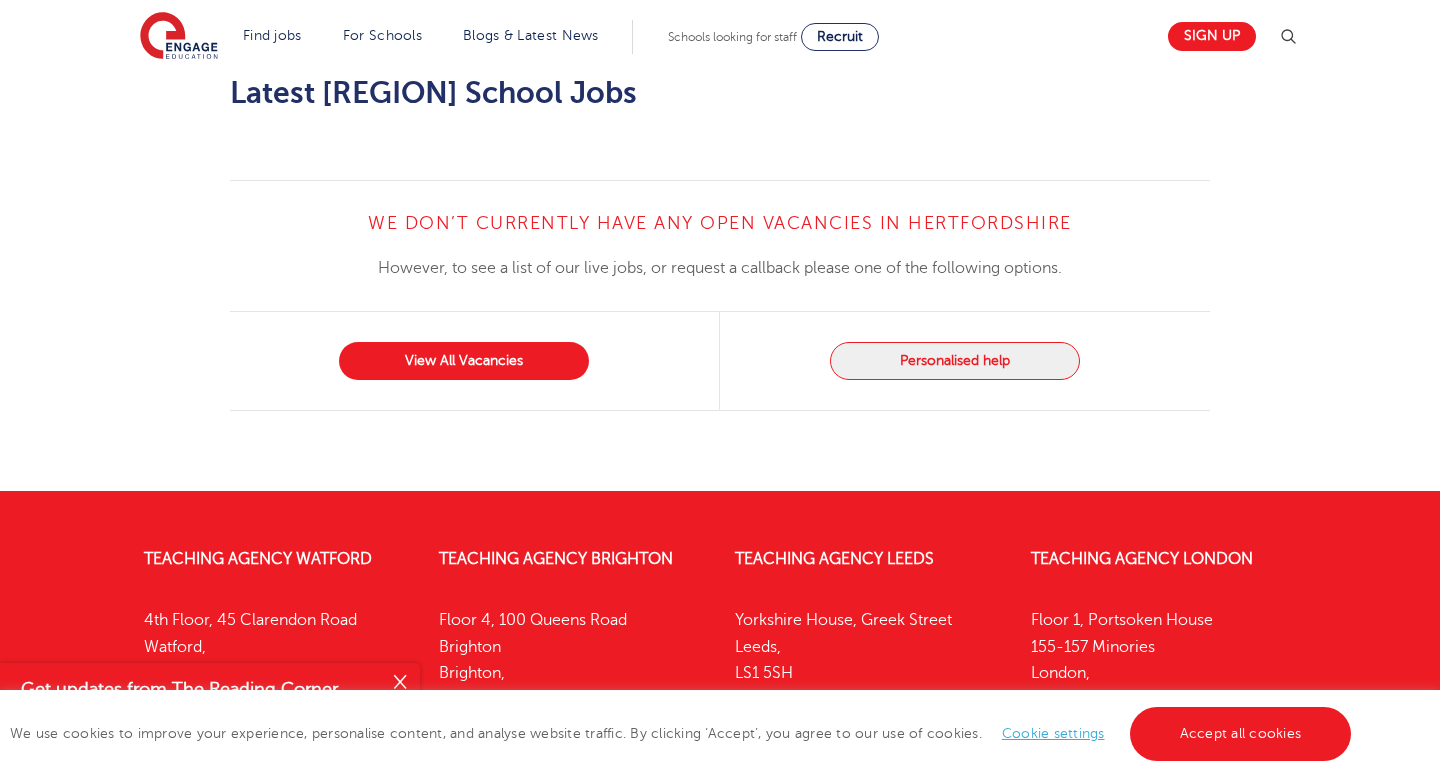 scroll, scrollTop: 2301, scrollLeft: 0, axis: vertical 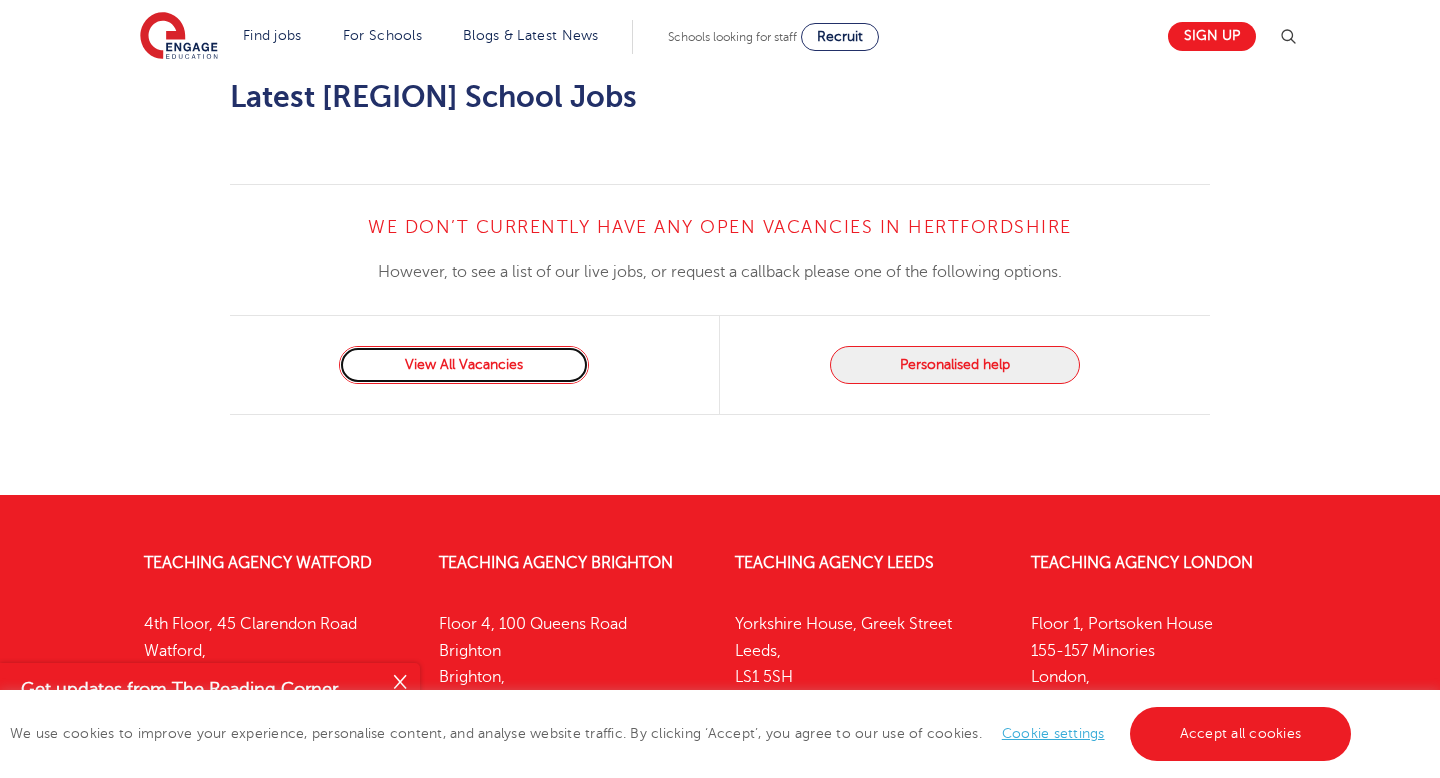 click on "View All Vacancies" at bounding box center (464, 365) 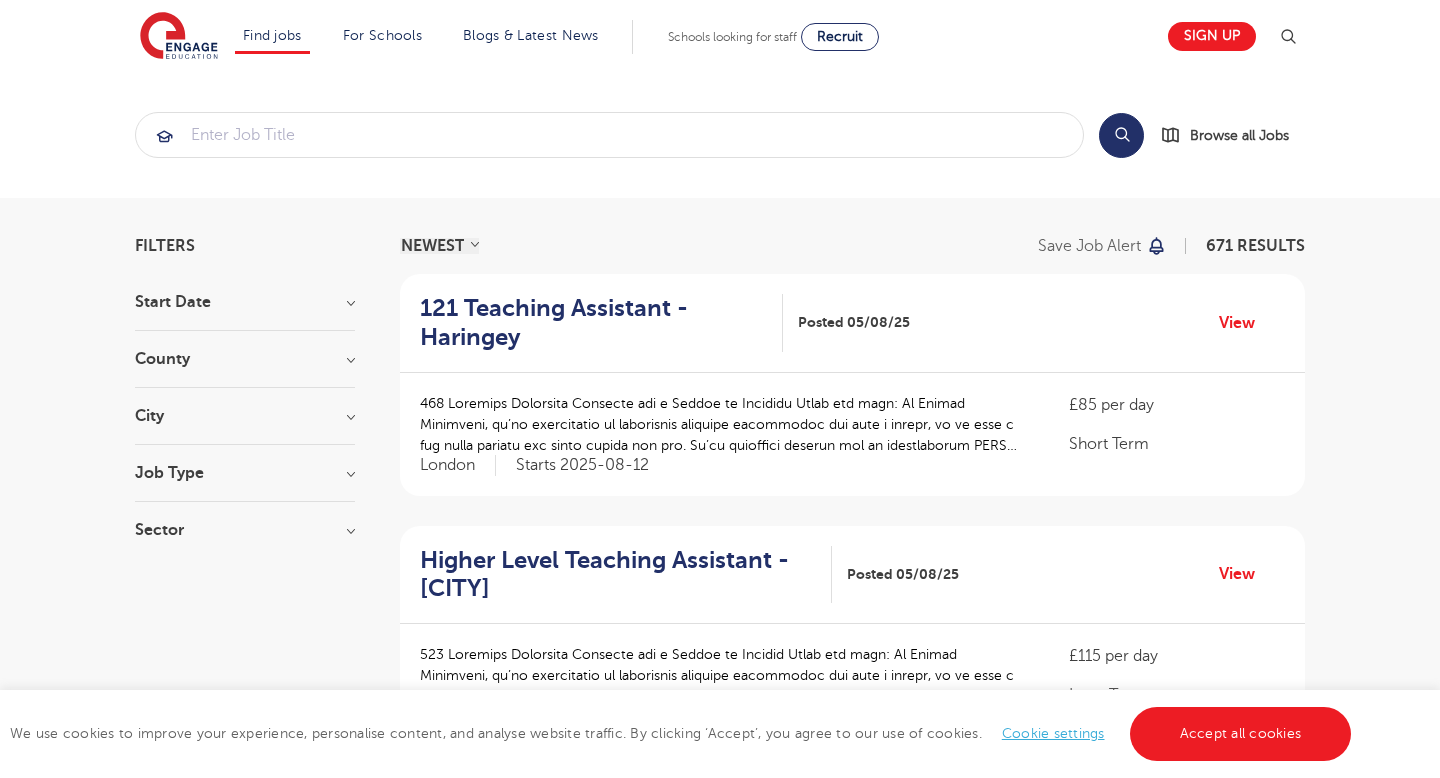 scroll, scrollTop: 0, scrollLeft: 0, axis: both 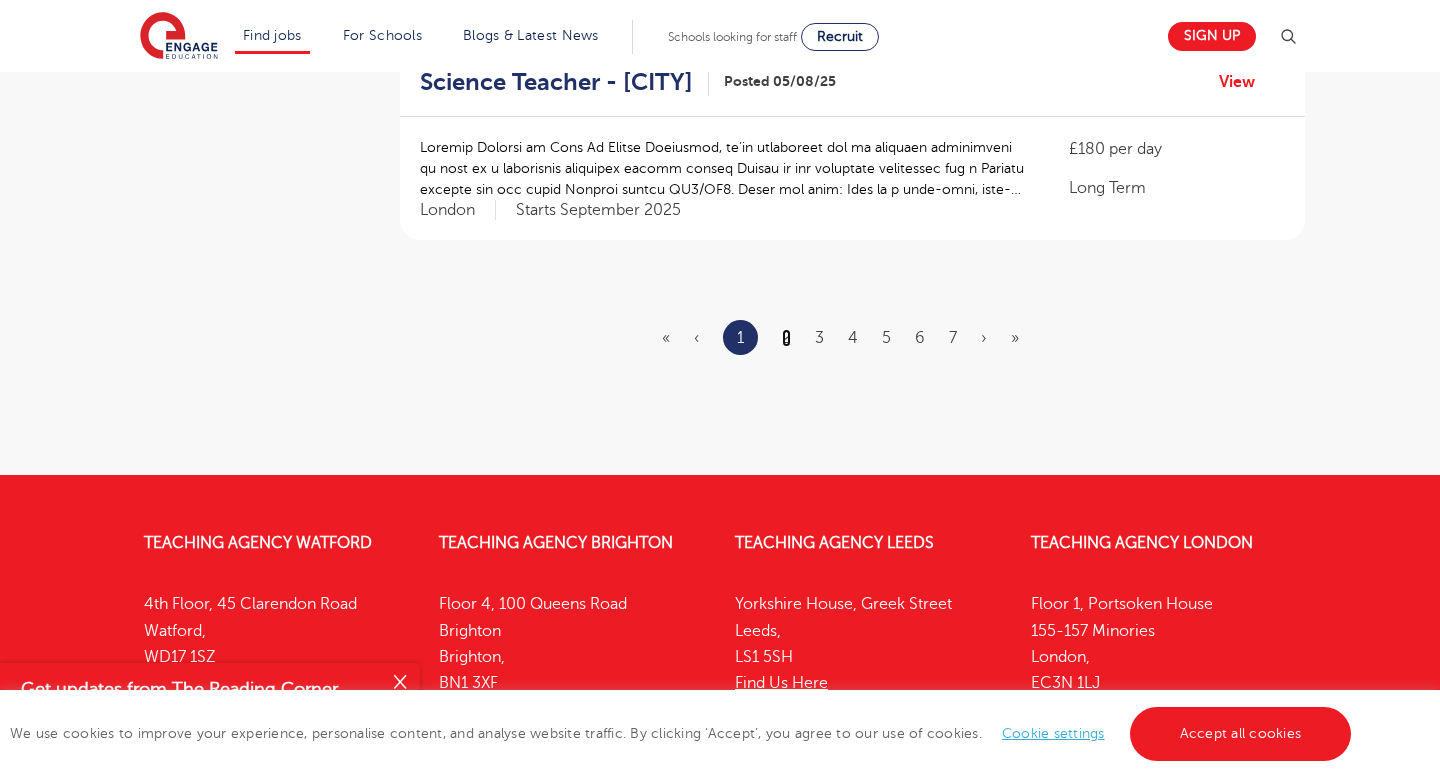 click on "2" at bounding box center [786, 338] 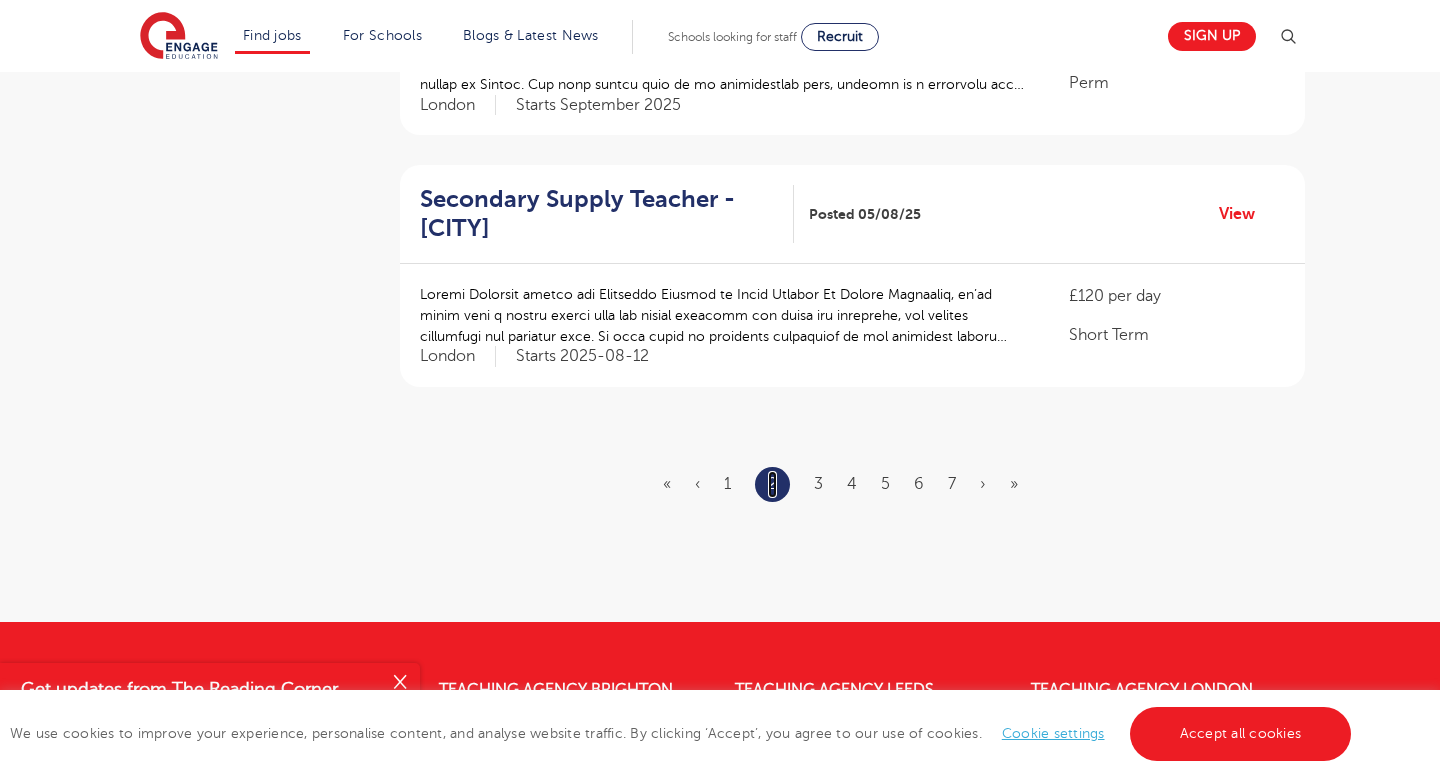 scroll, scrollTop: 2232, scrollLeft: 0, axis: vertical 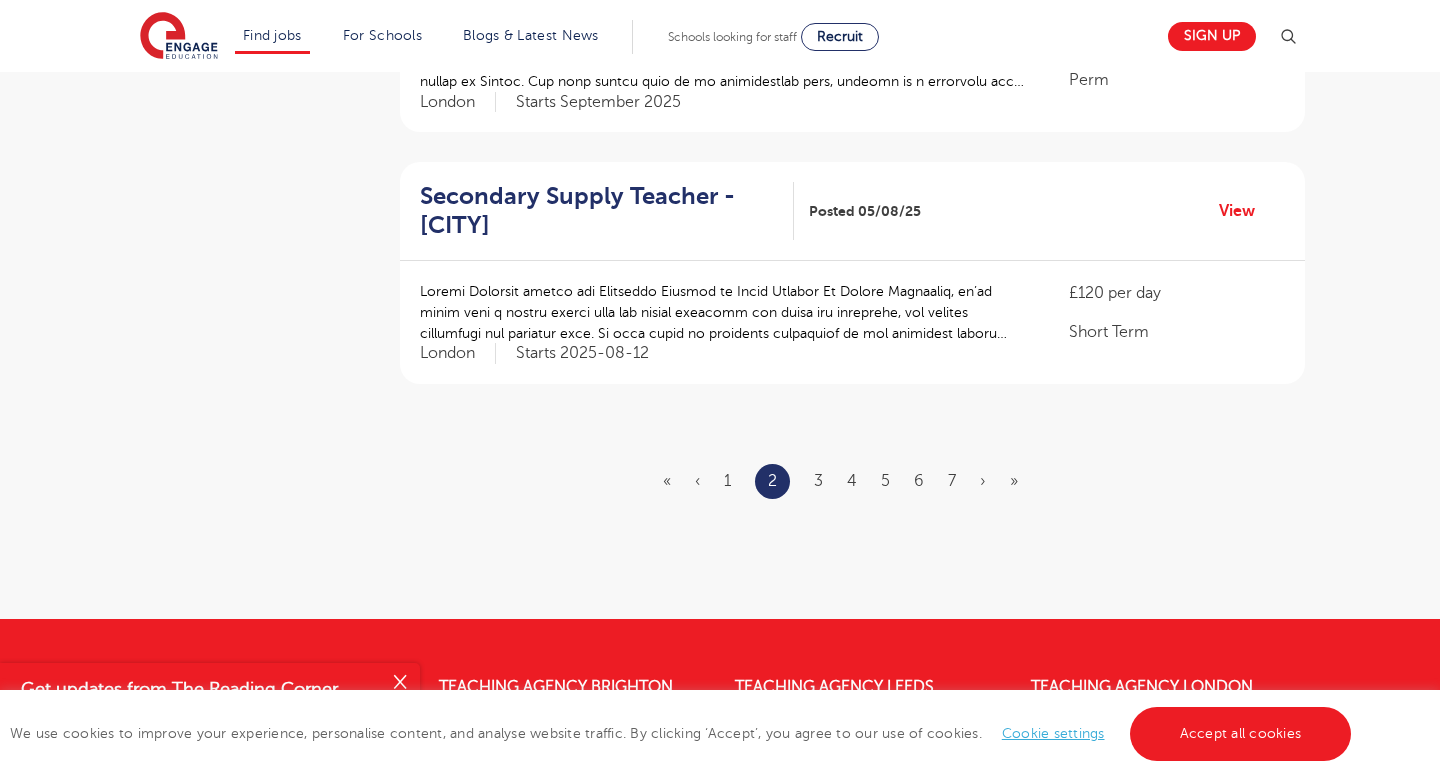 click on "« ‹ 1 2 3 4 5 6 7 › »" at bounding box center [852, 481] 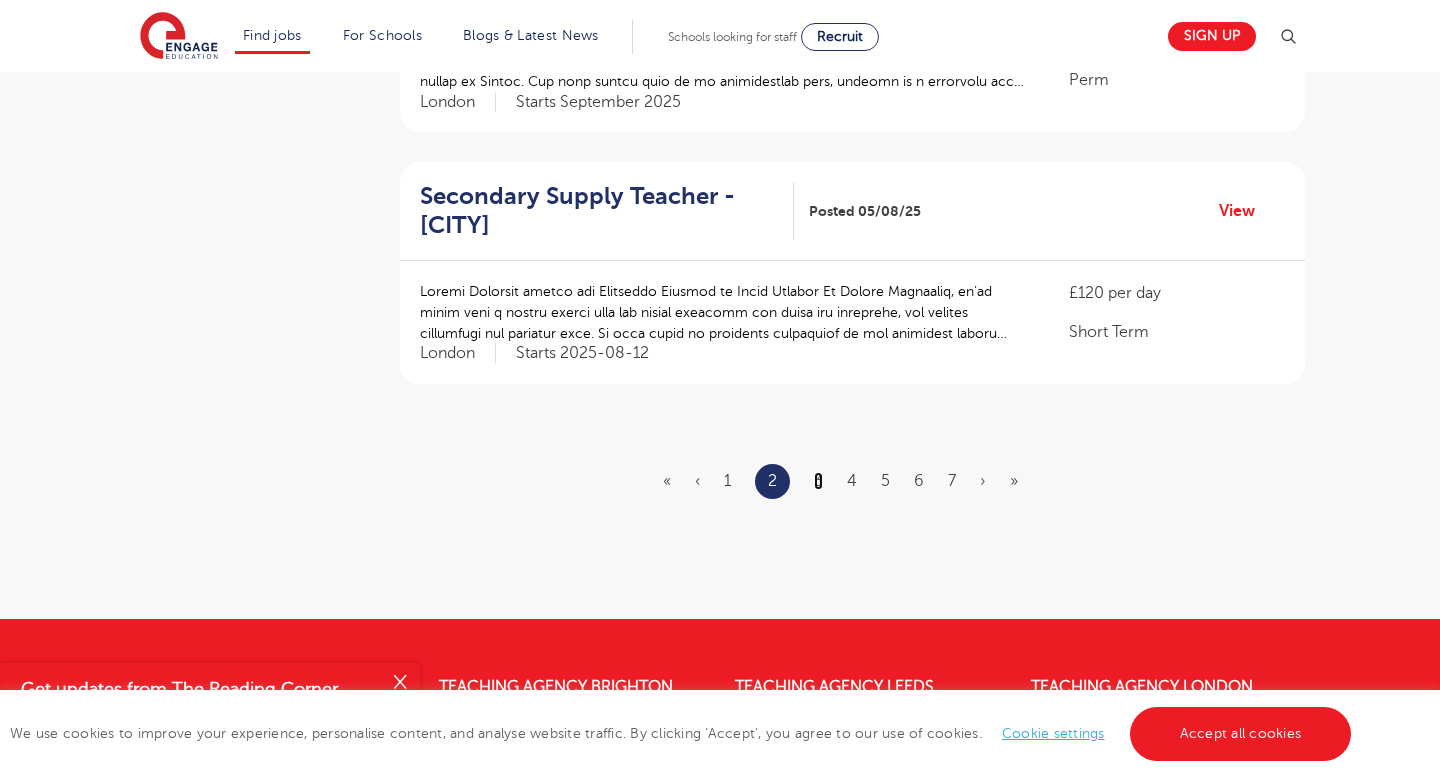 click on "3" at bounding box center [818, 481] 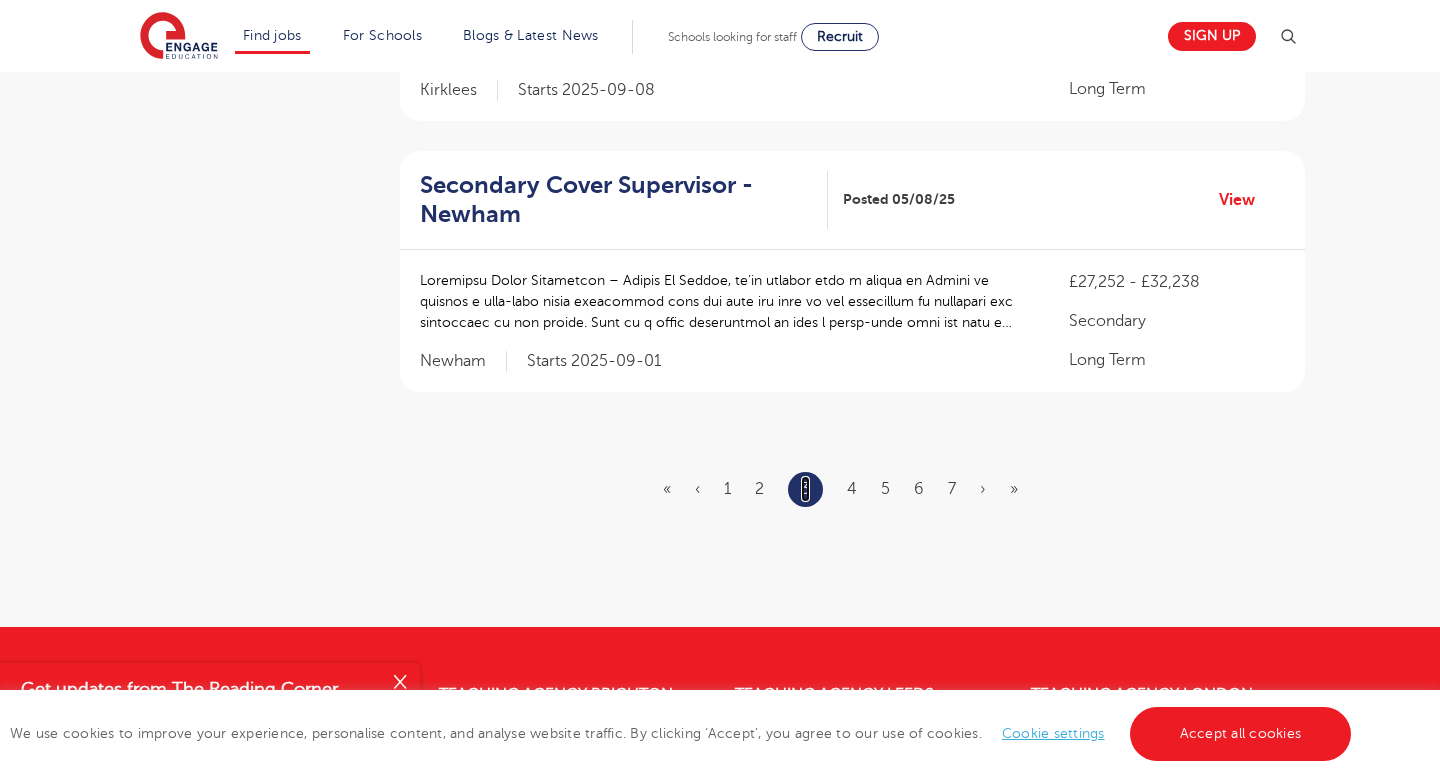 scroll, scrollTop: 2333, scrollLeft: 0, axis: vertical 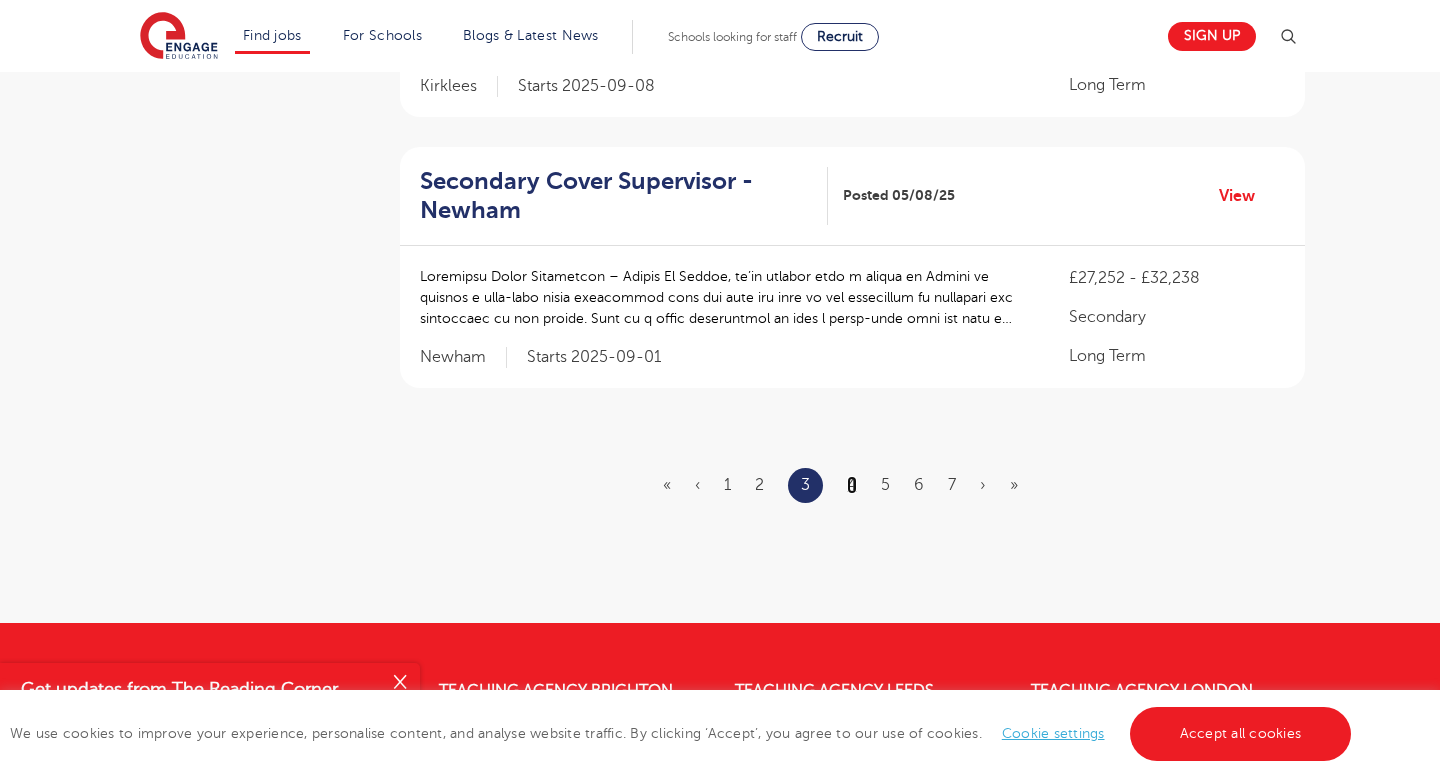 click on "4" at bounding box center (852, 485) 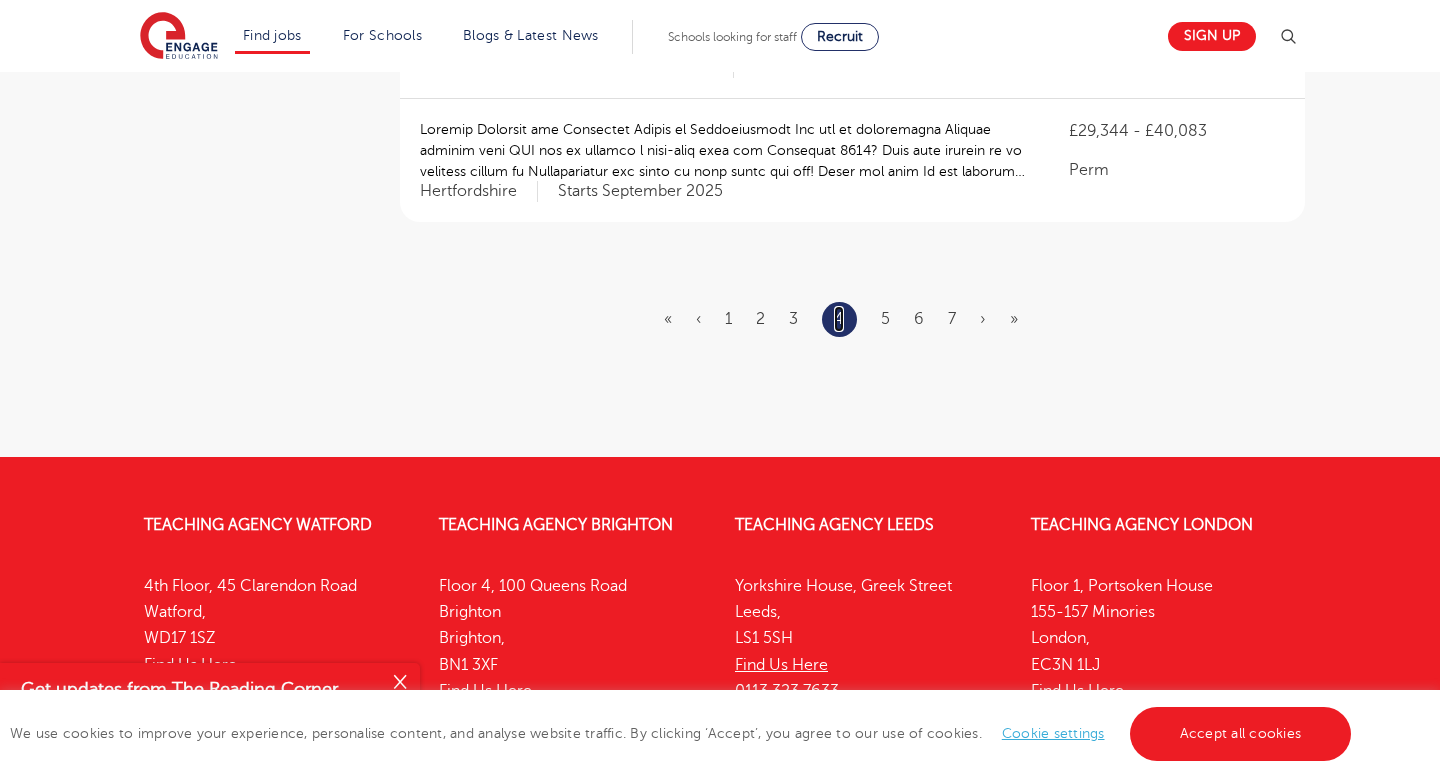 scroll, scrollTop: 2500, scrollLeft: 0, axis: vertical 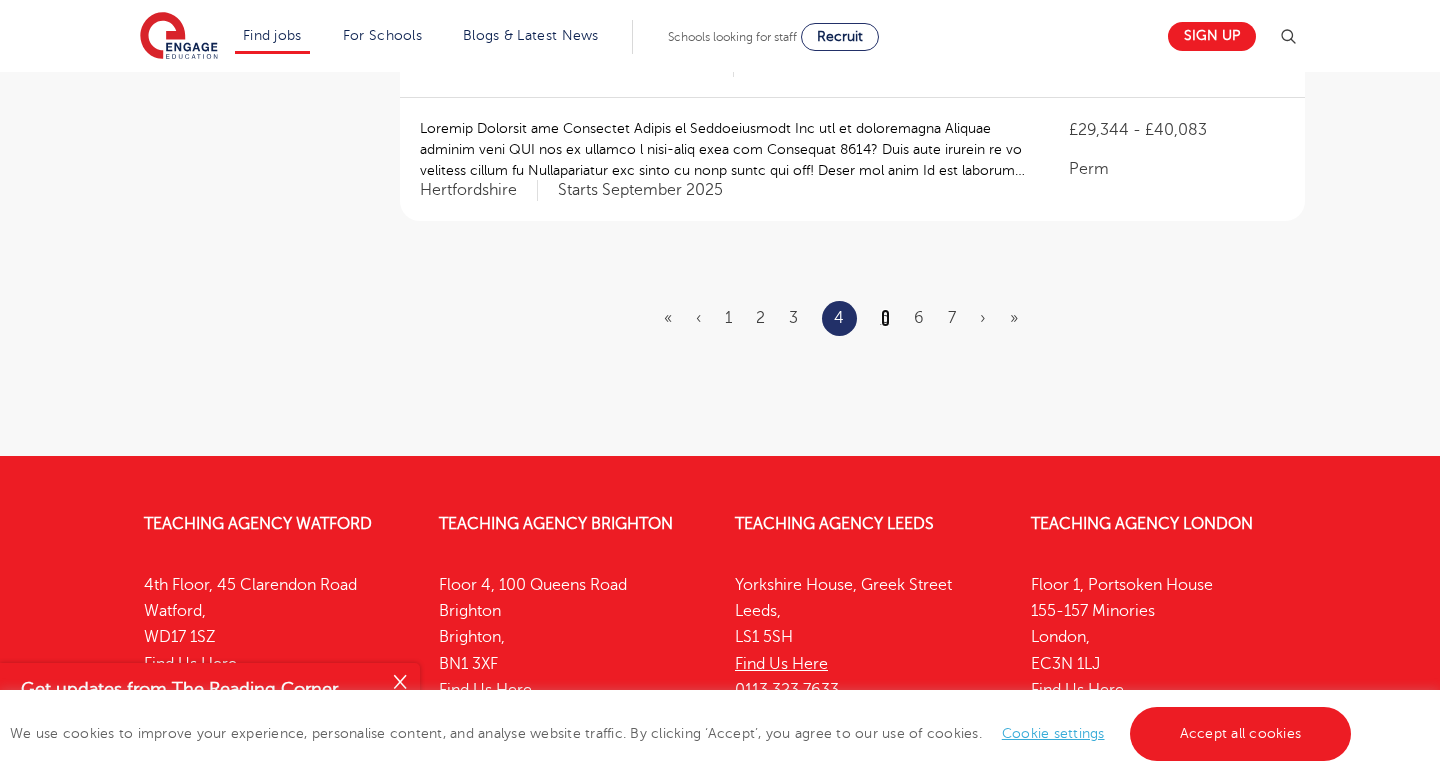 click on "5" at bounding box center [885, 318] 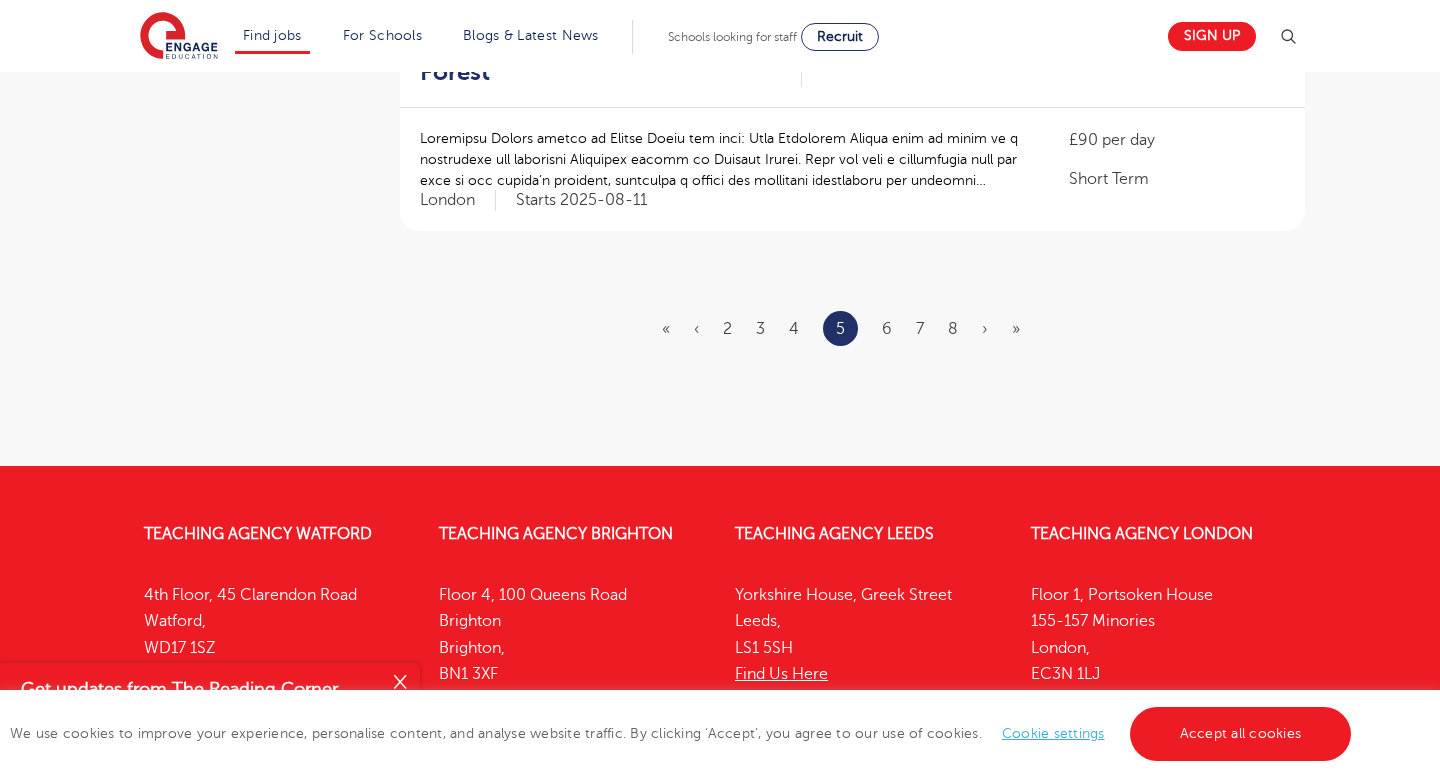scroll, scrollTop: 0, scrollLeft: 0, axis: both 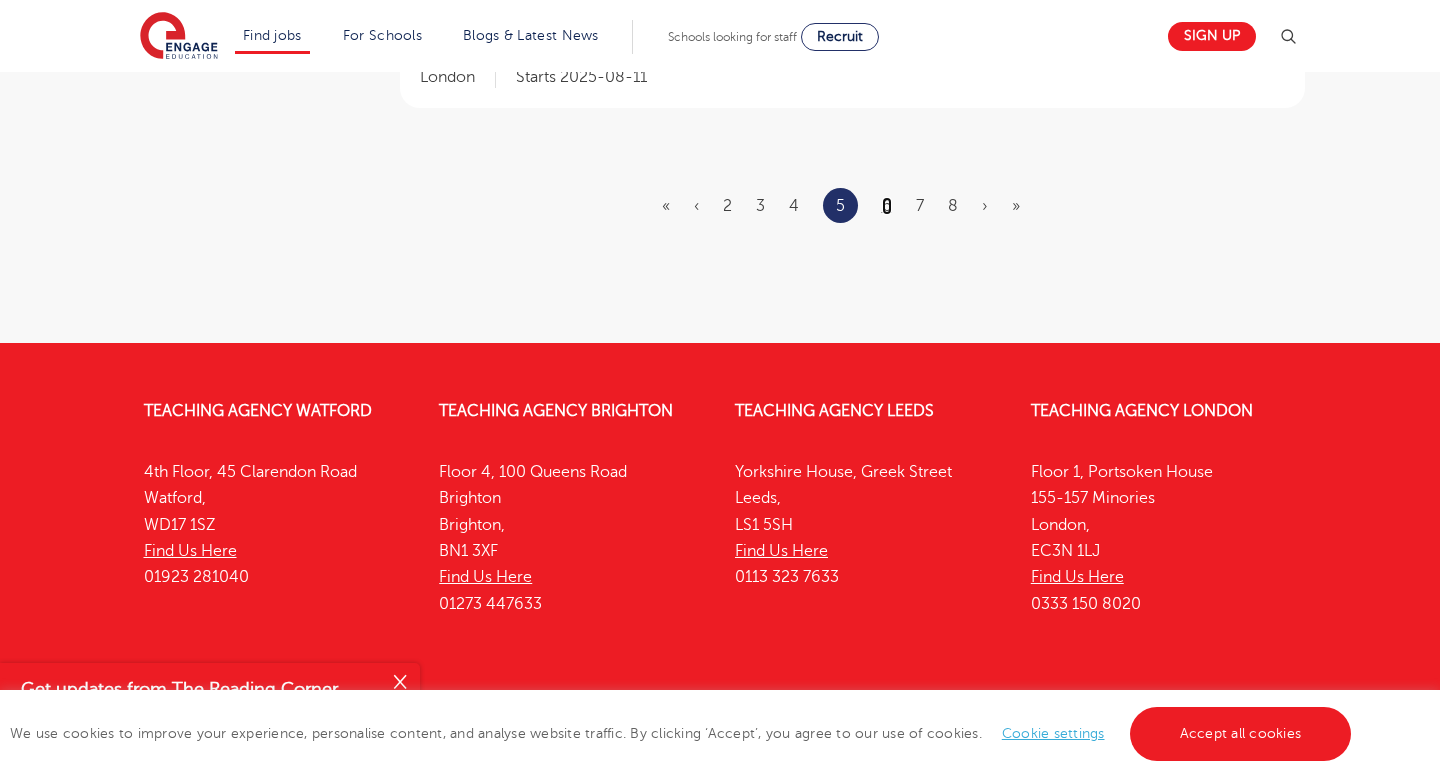click on "6" at bounding box center [887, 206] 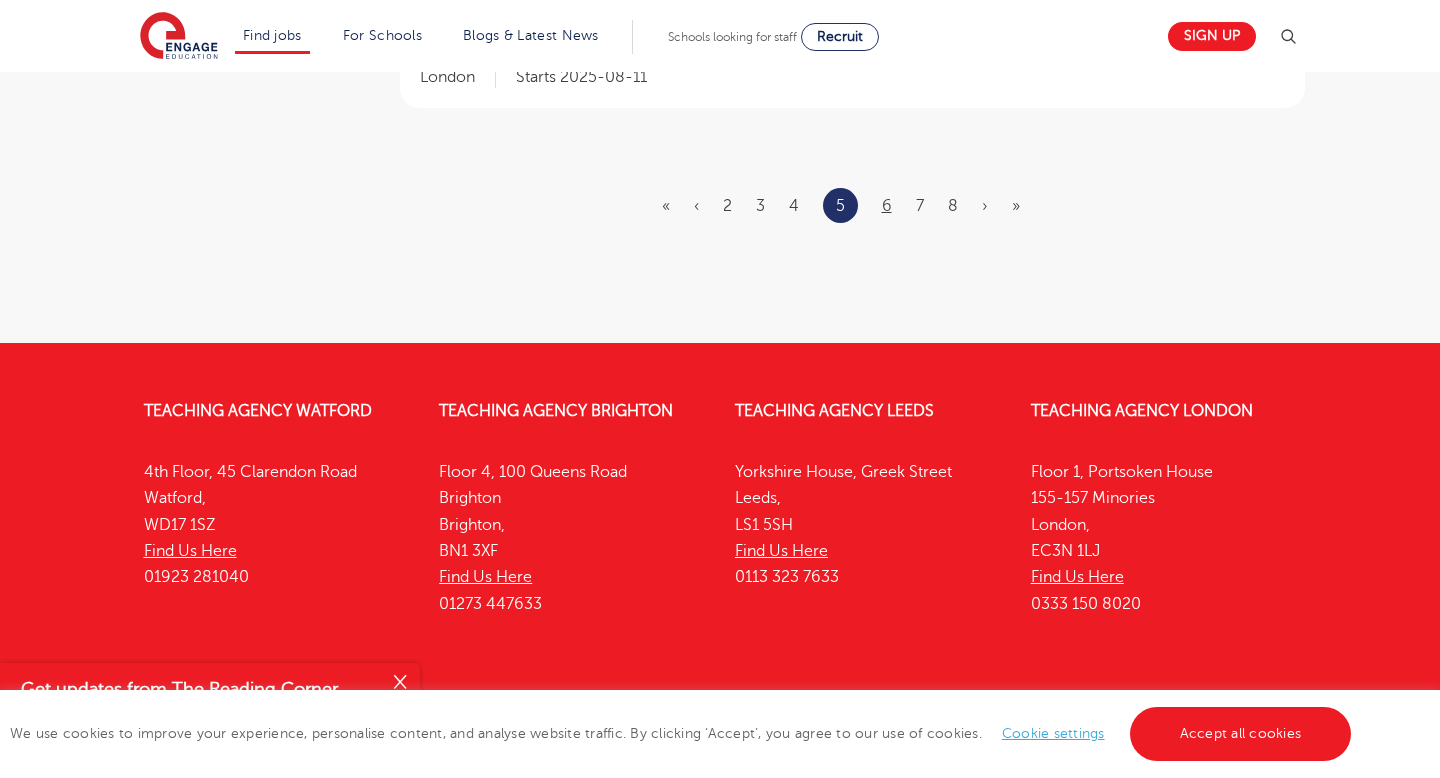 scroll, scrollTop: 0, scrollLeft: 0, axis: both 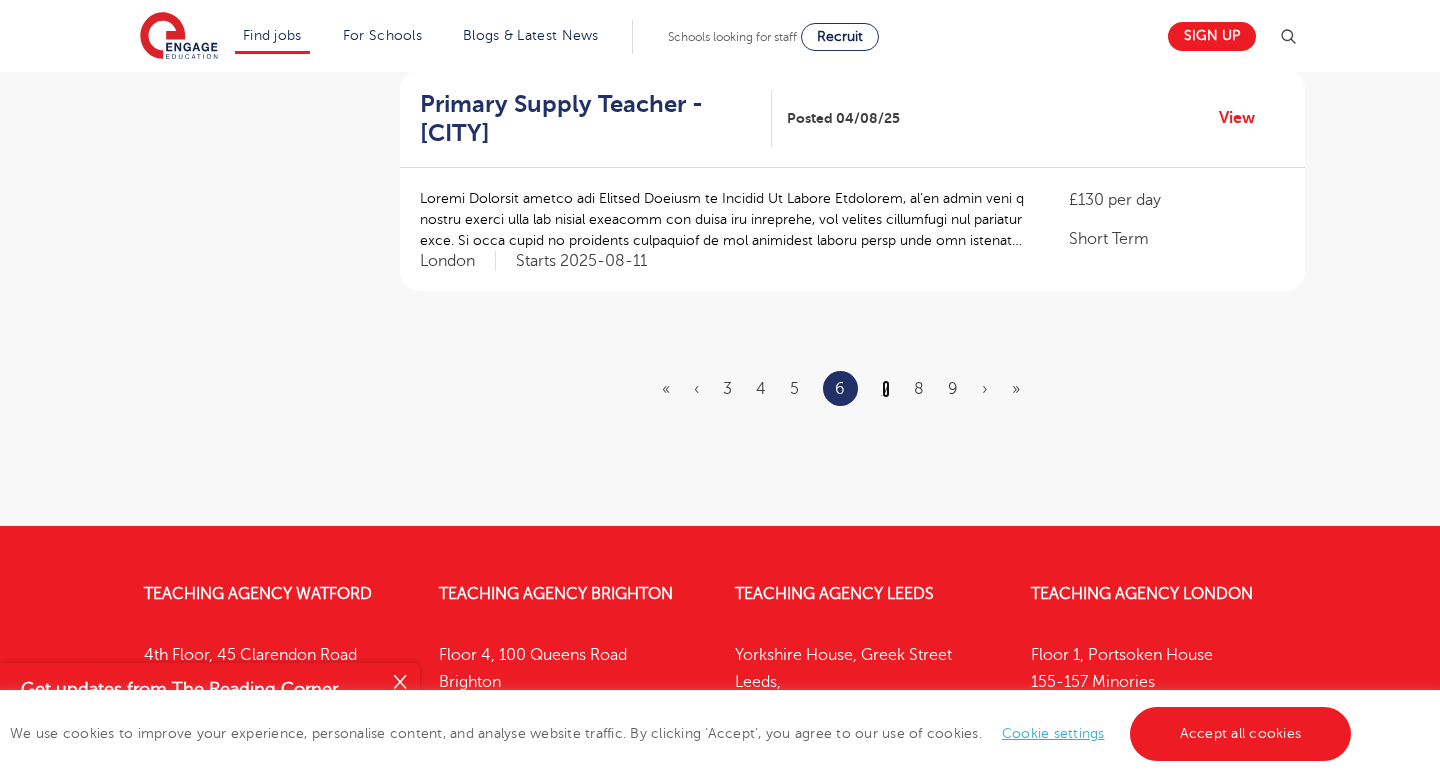 click on "7" at bounding box center (886, 389) 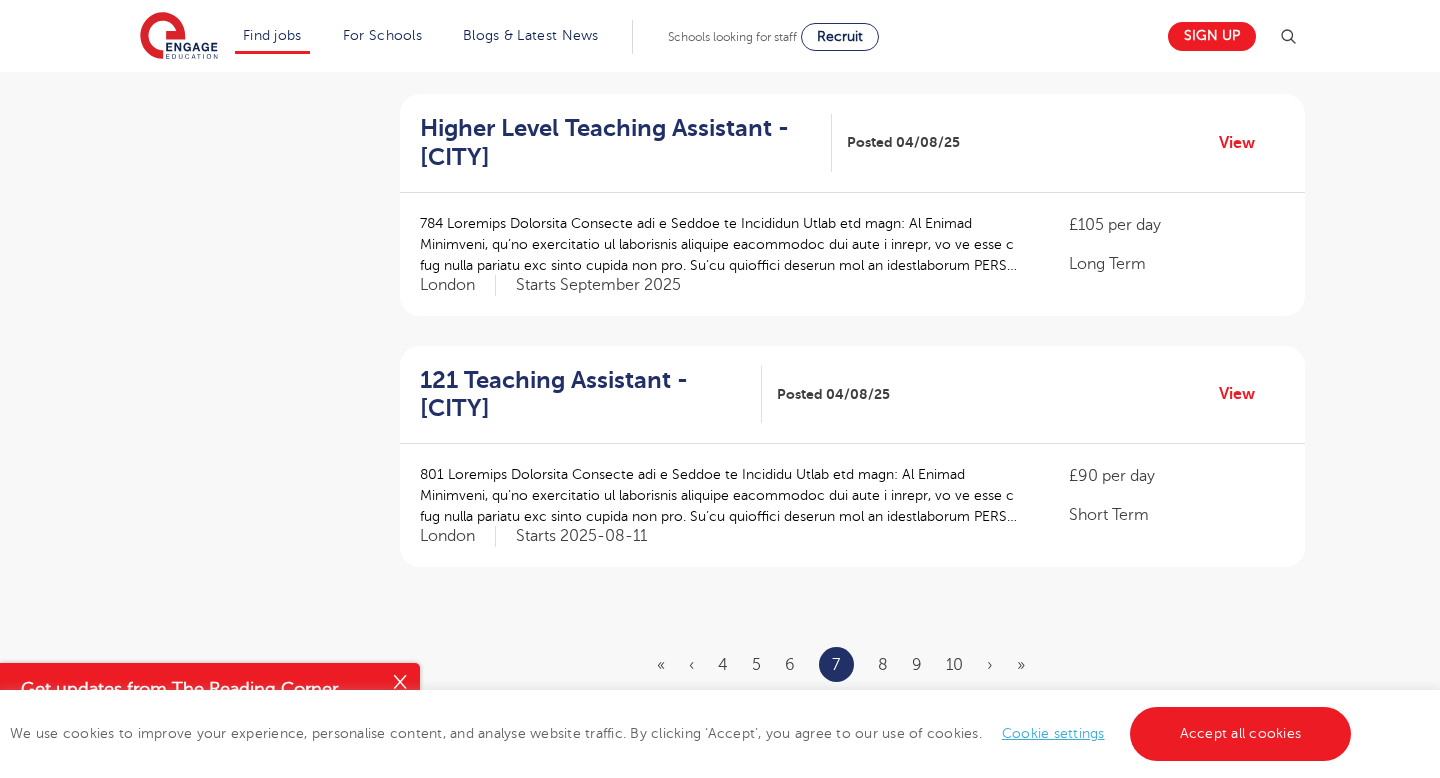 scroll, scrollTop: 2167, scrollLeft: 0, axis: vertical 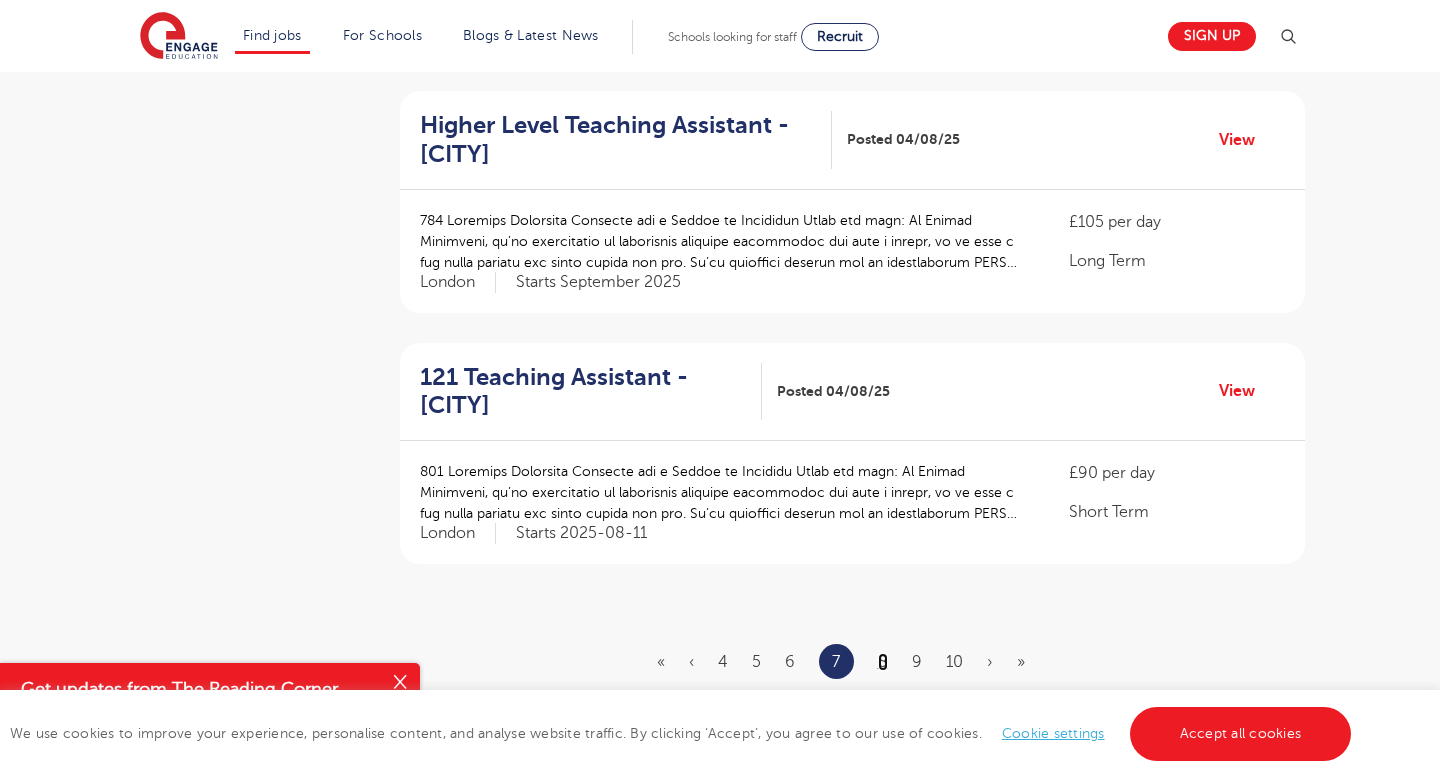 click on "8" at bounding box center (883, 662) 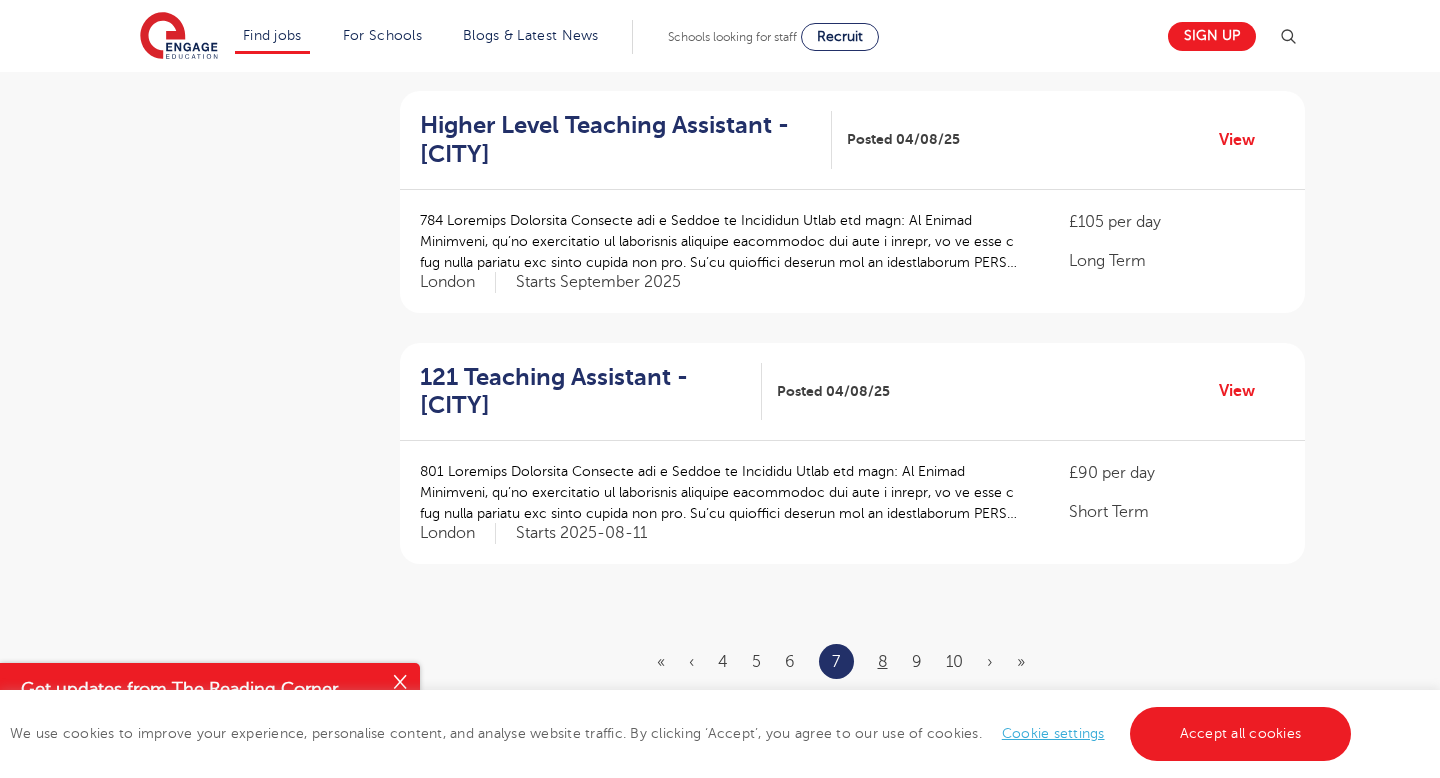 scroll, scrollTop: 0, scrollLeft: 0, axis: both 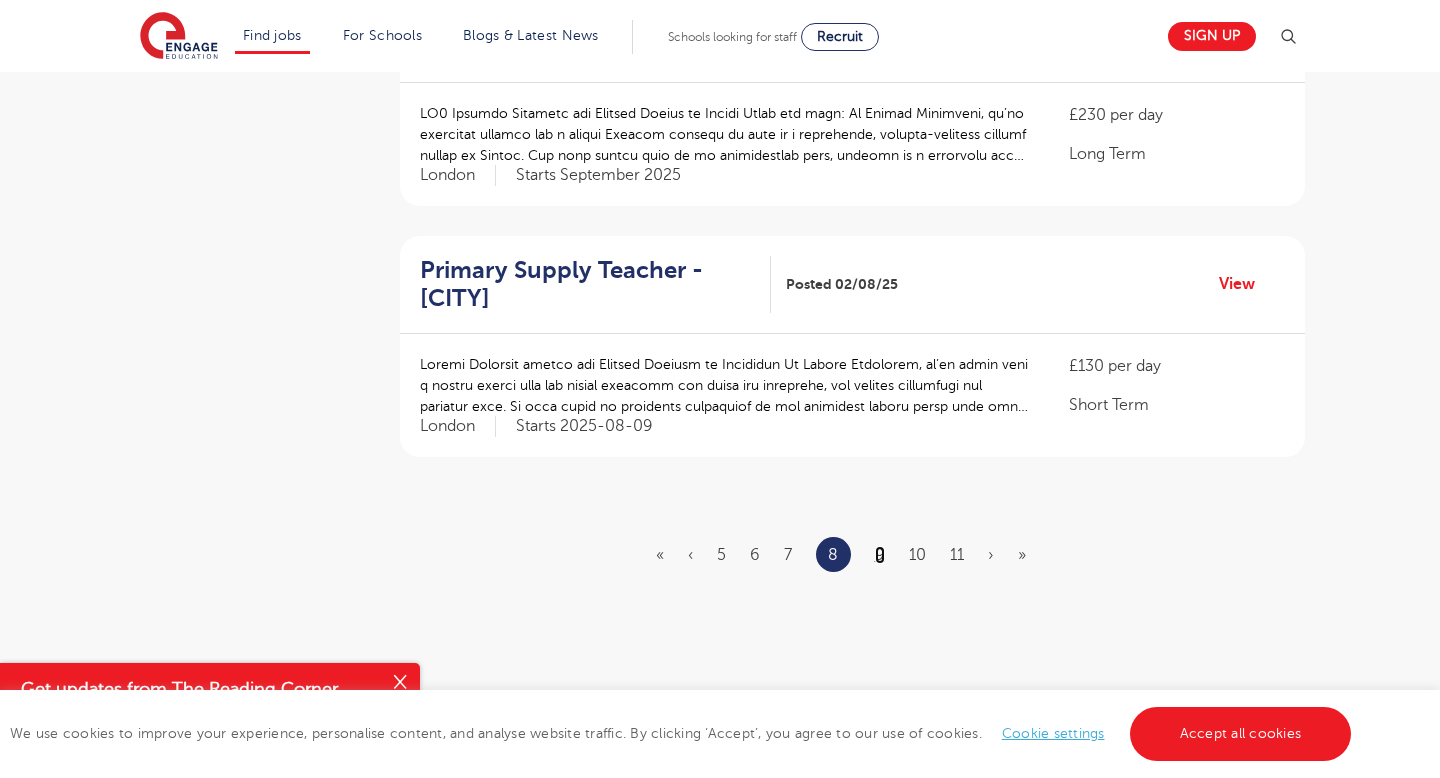 click on "9" at bounding box center (880, 555) 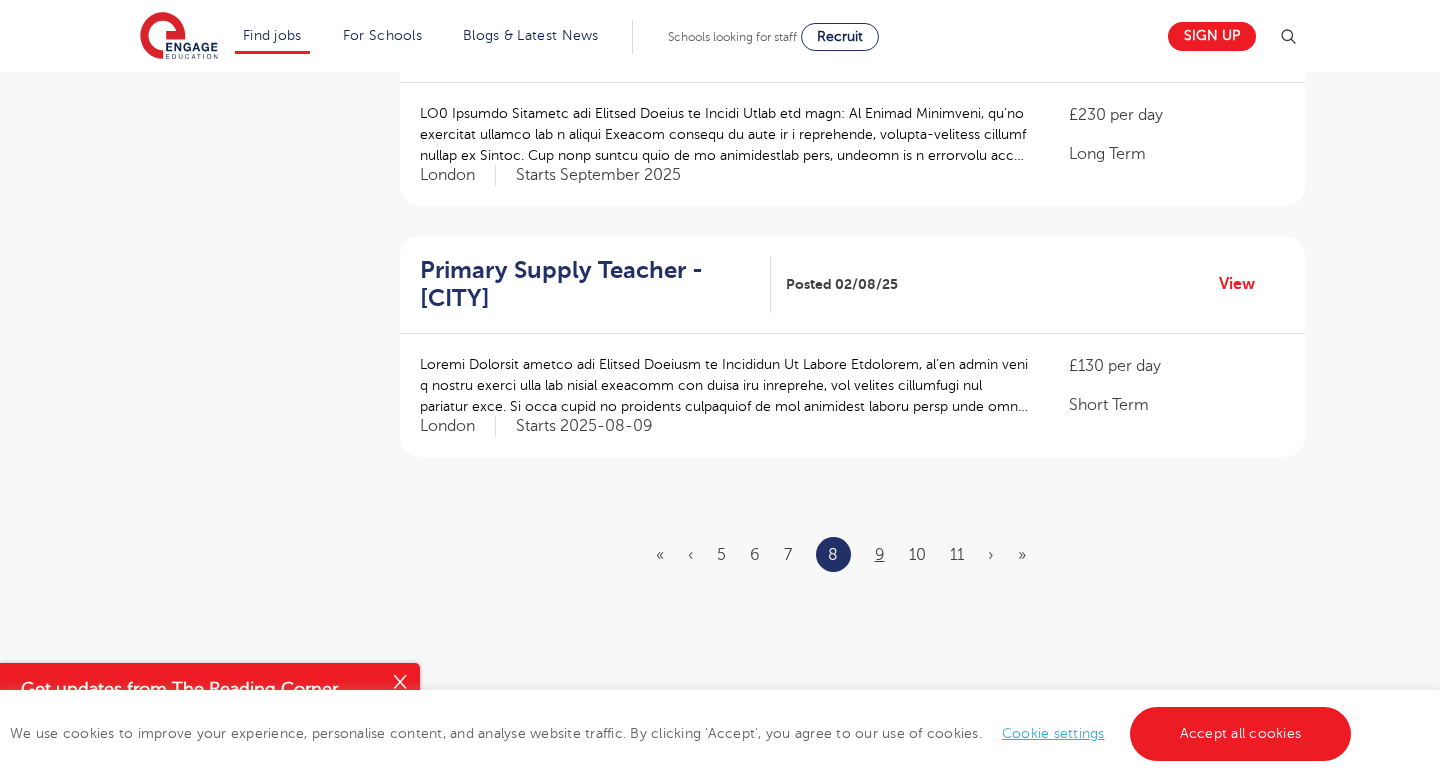 scroll, scrollTop: 0, scrollLeft: 0, axis: both 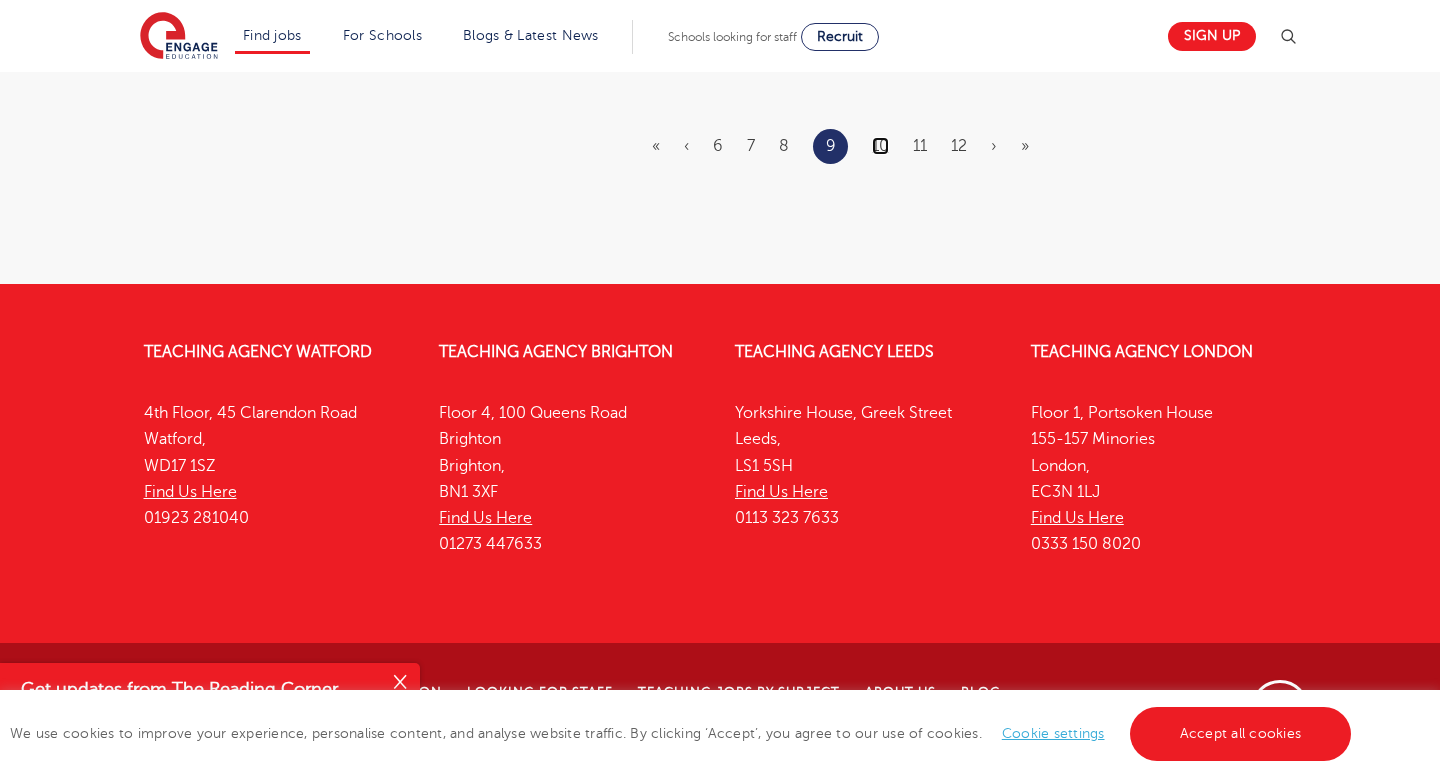 click on "10" at bounding box center [880, 146] 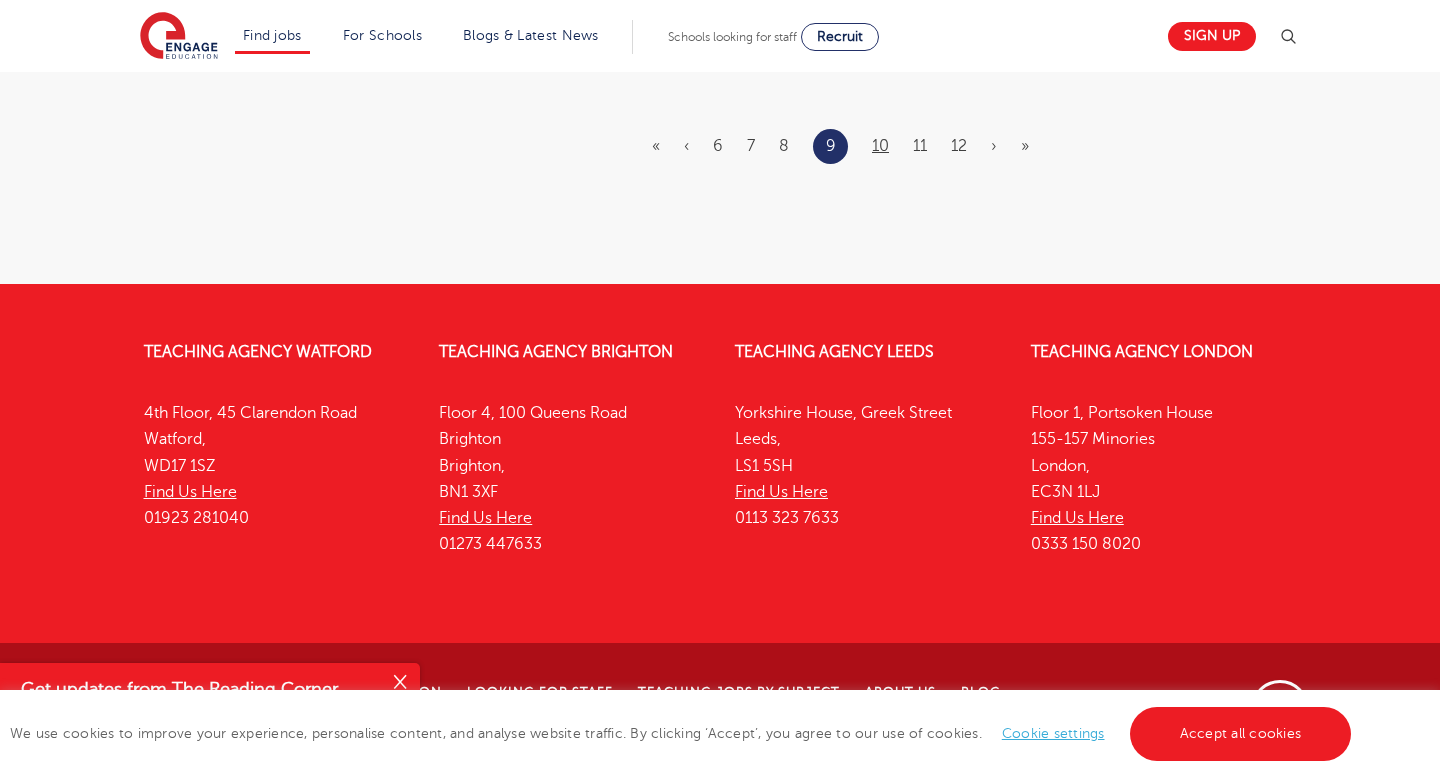 scroll, scrollTop: 0, scrollLeft: 0, axis: both 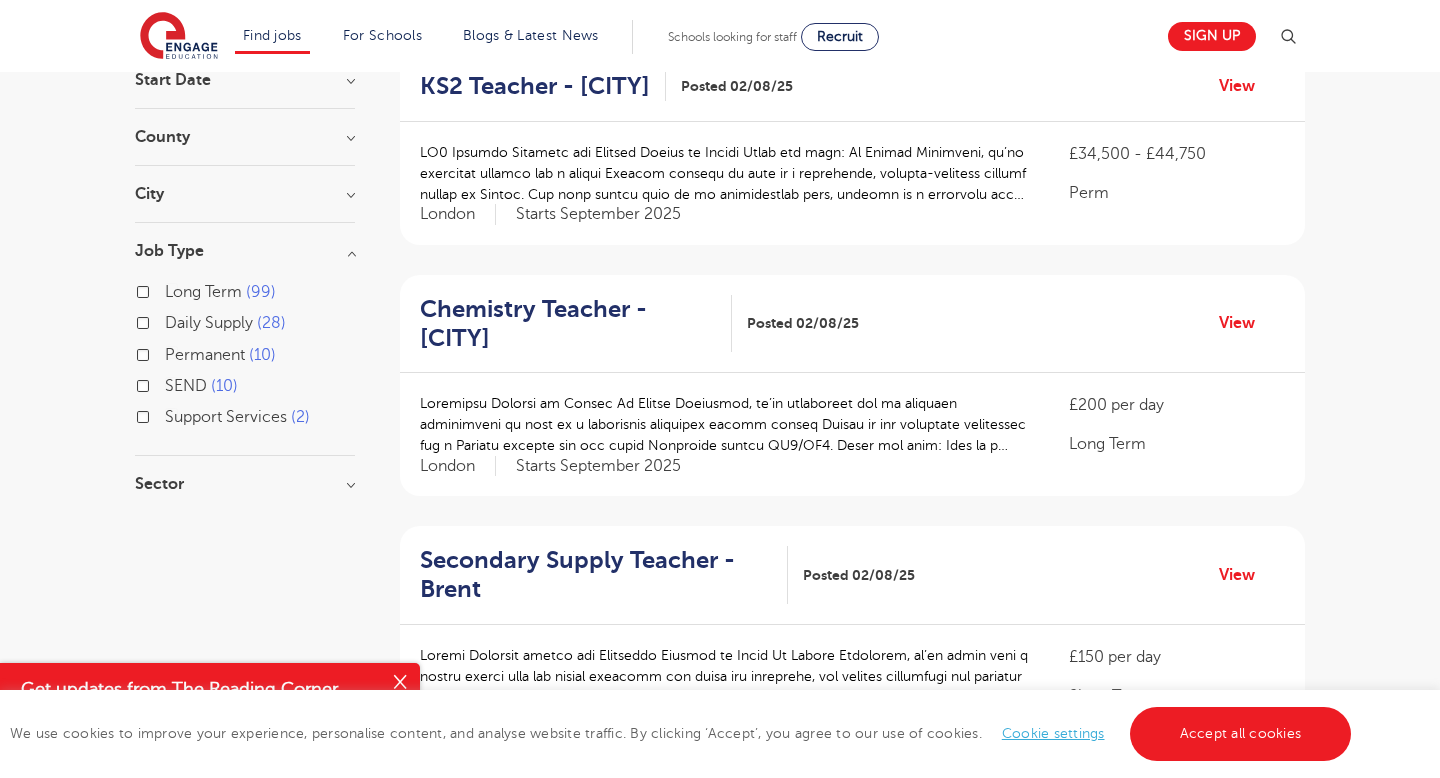 click on "Sector" at bounding box center (245, 484) 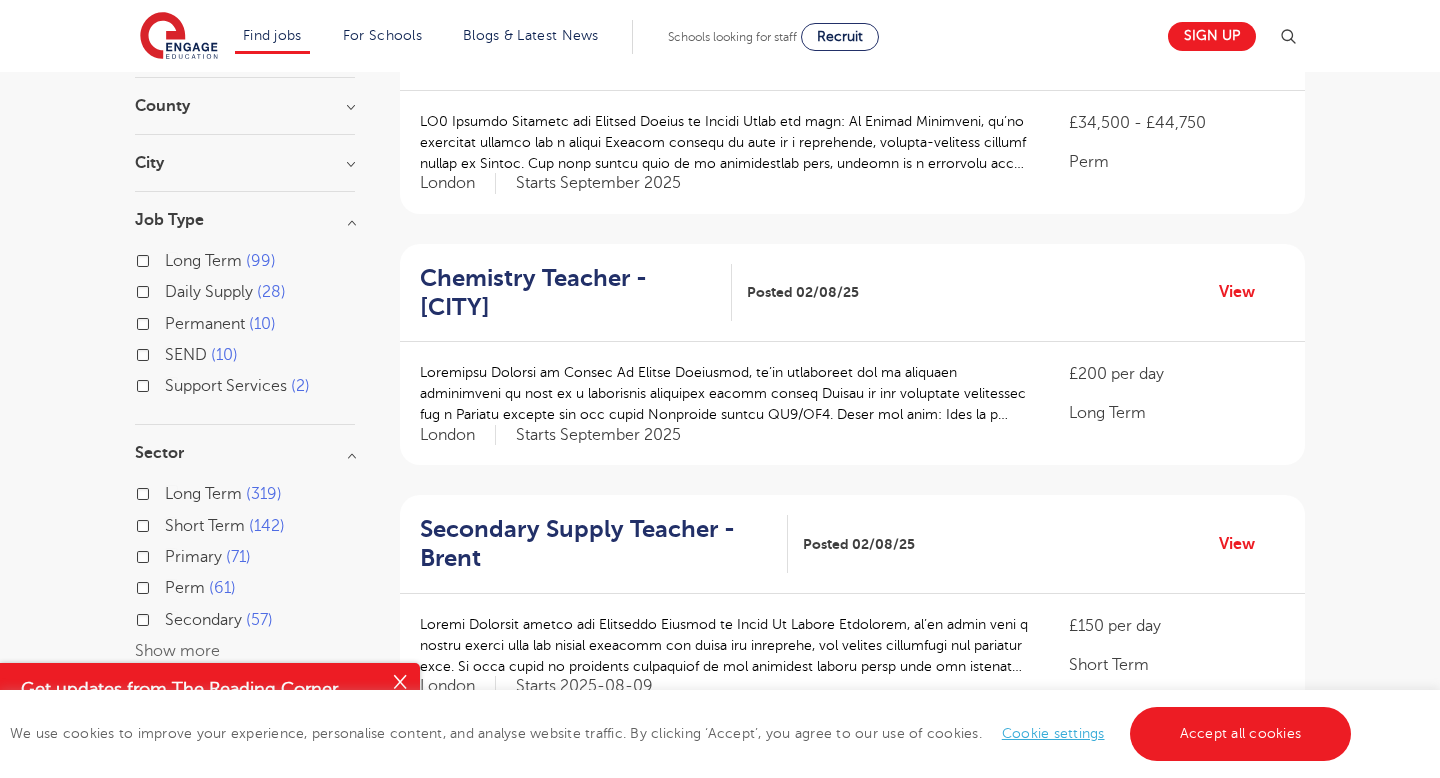 scroll, scrollTop: 0, scrollLeft: 0, axis: both 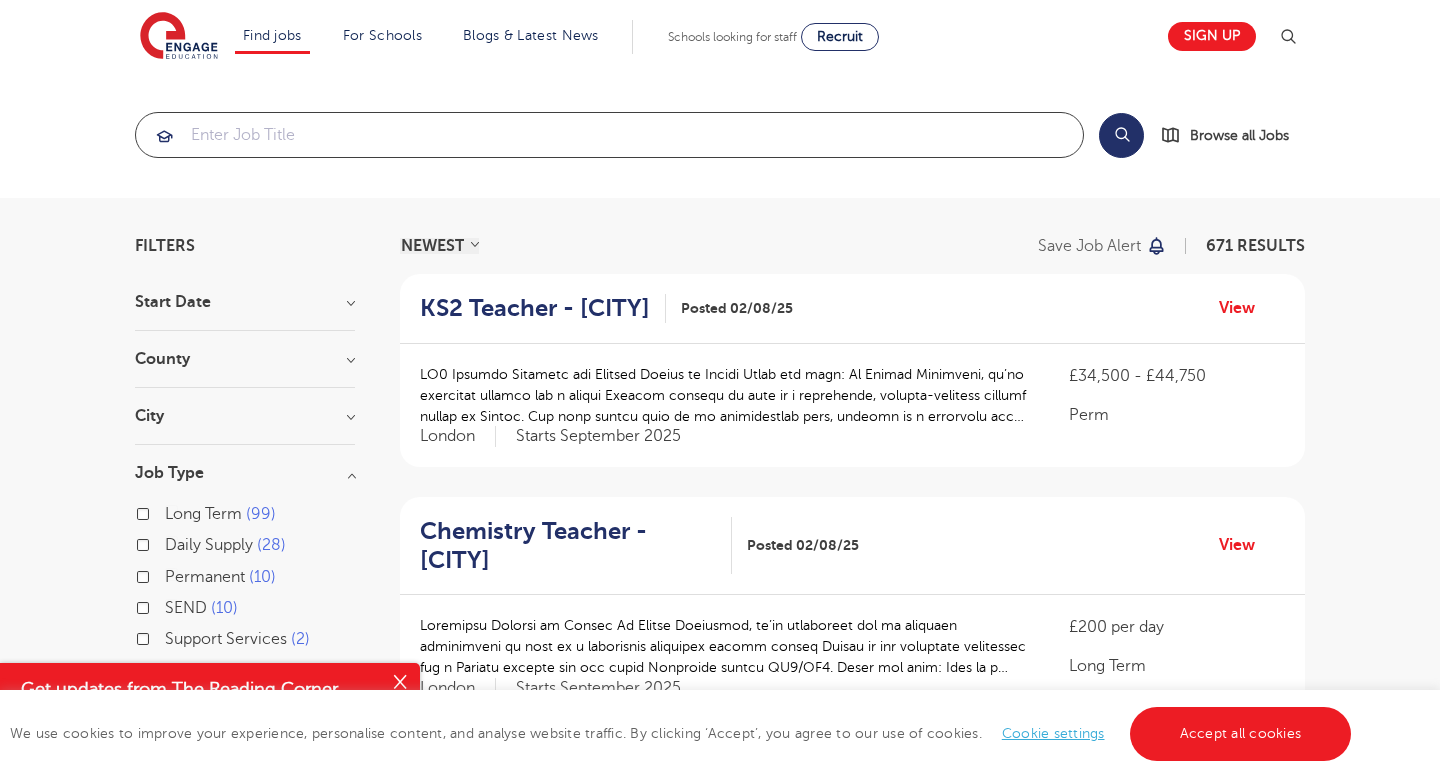 click at bounding box center (609, 135) 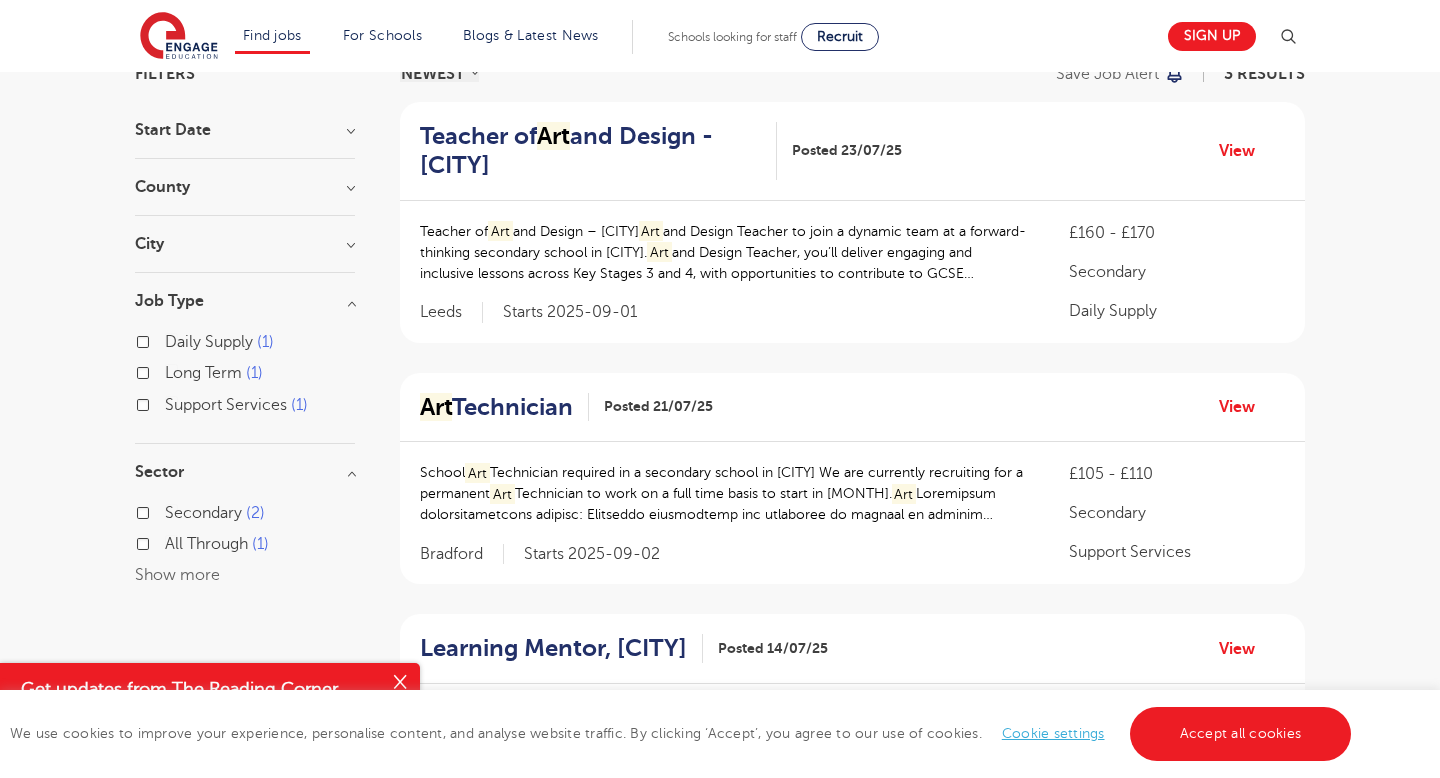 scroll, scrollTop: 175, scrollLeft: 0, axis: vertical 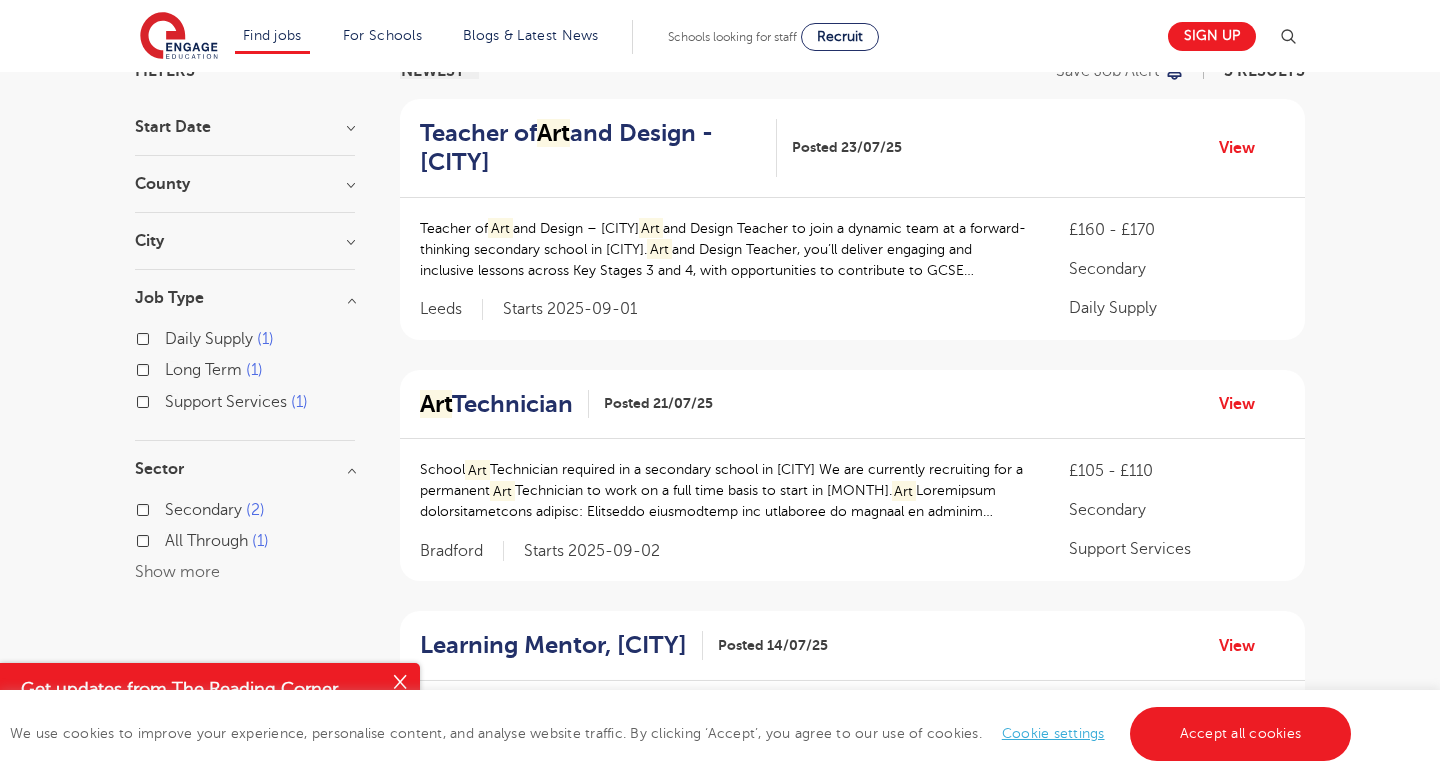 type on "Art" 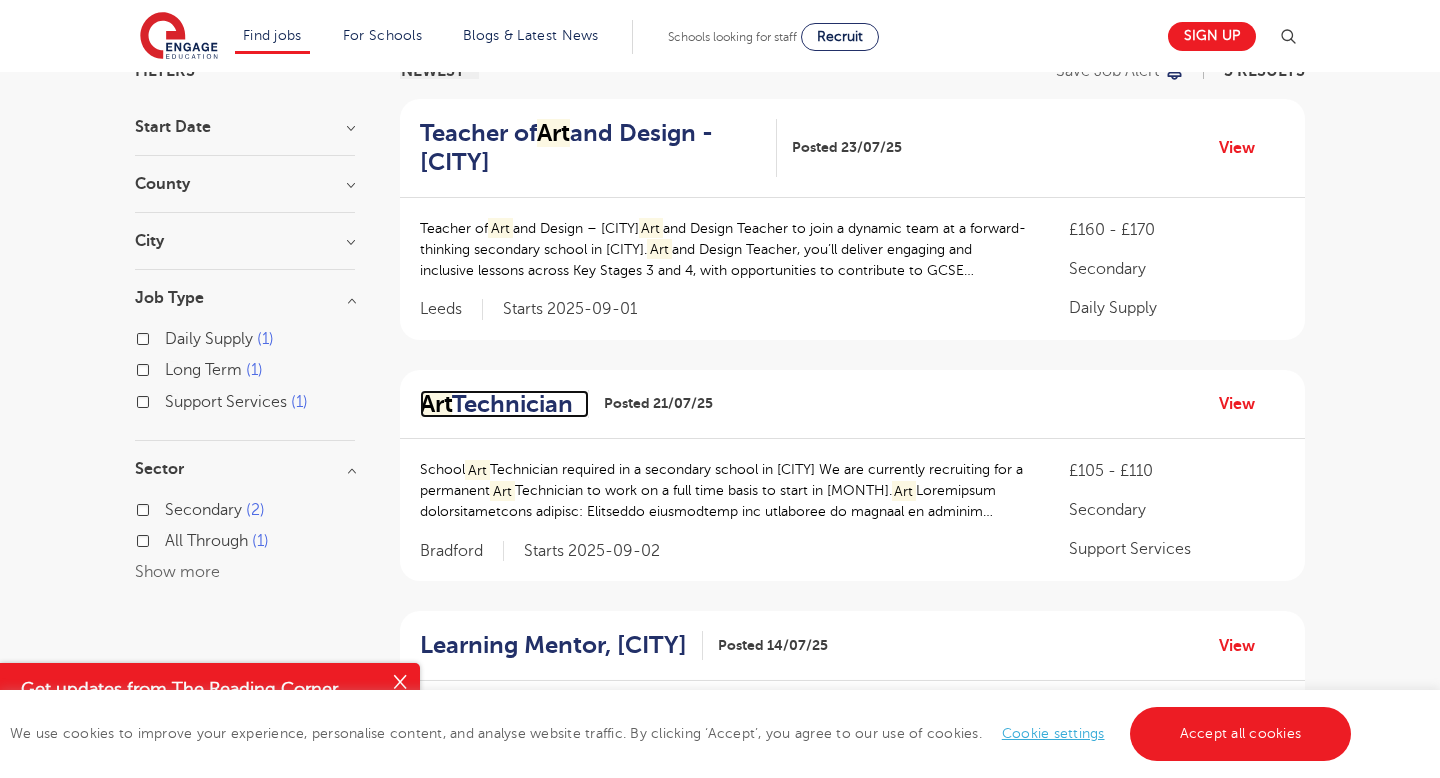 click on "Art" at bounding box center (436, 404) 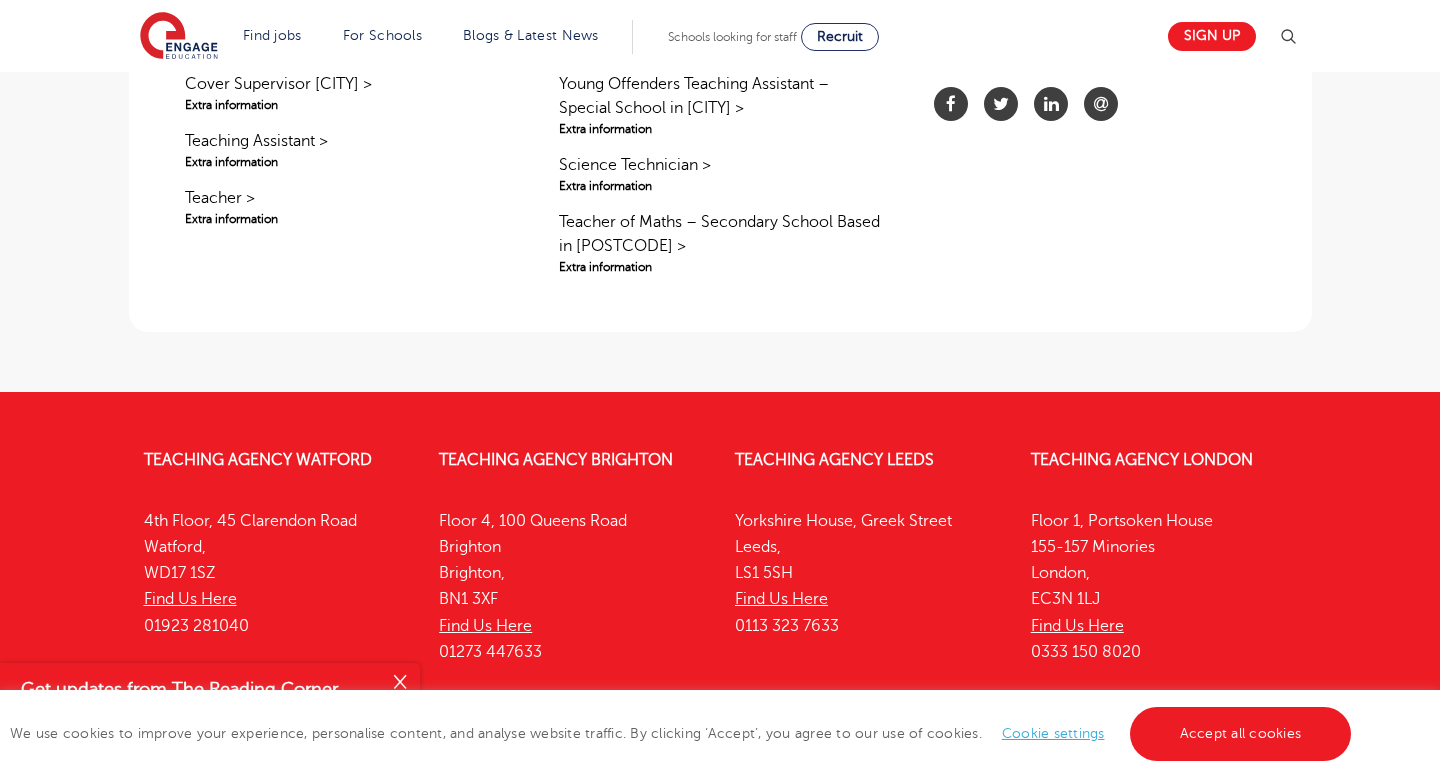 scroll, scrollTop: 1400, scrollLeft: 0, axis: vertical 